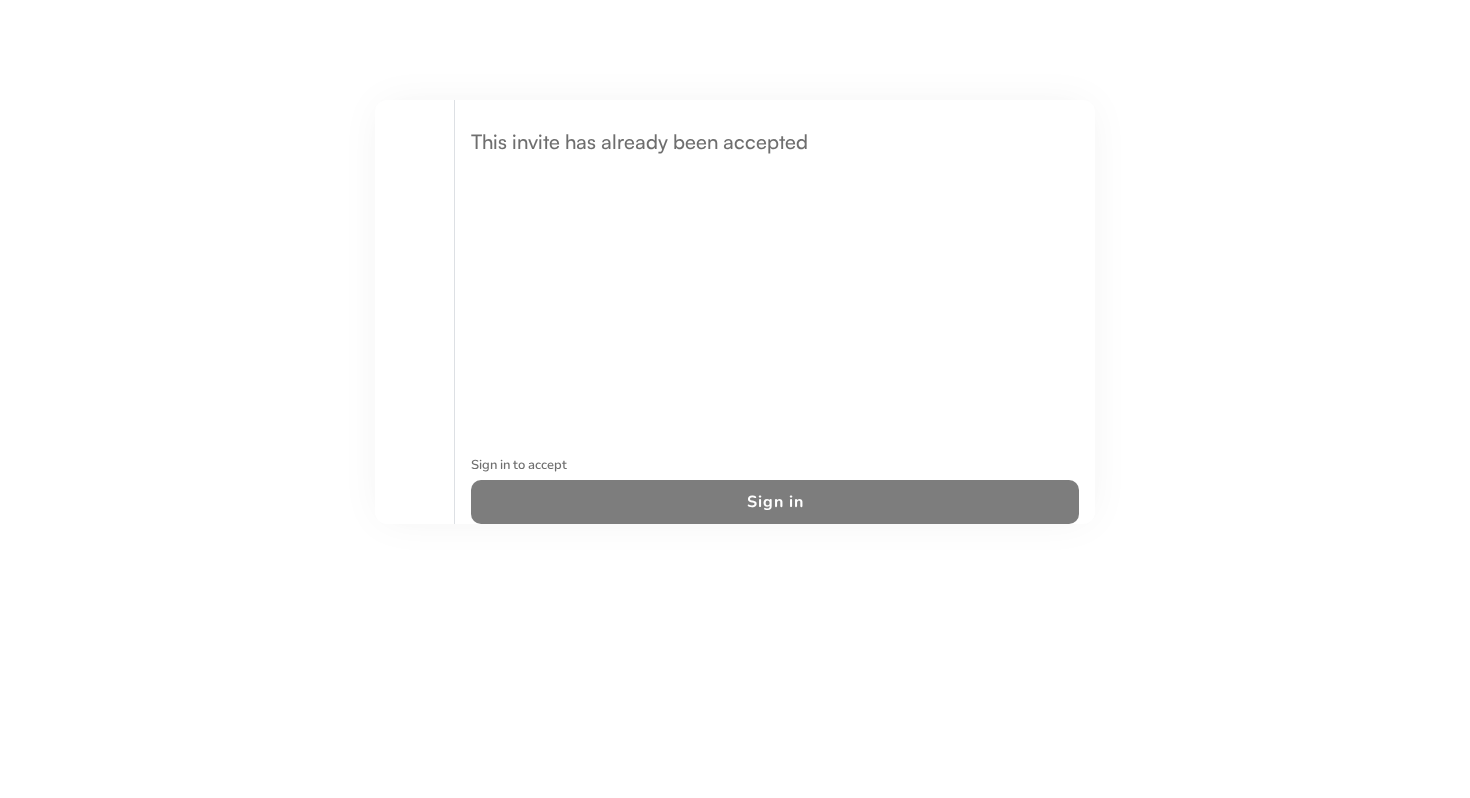 scroll, scrollTop: 0, scrollLeft: 0, axis: both 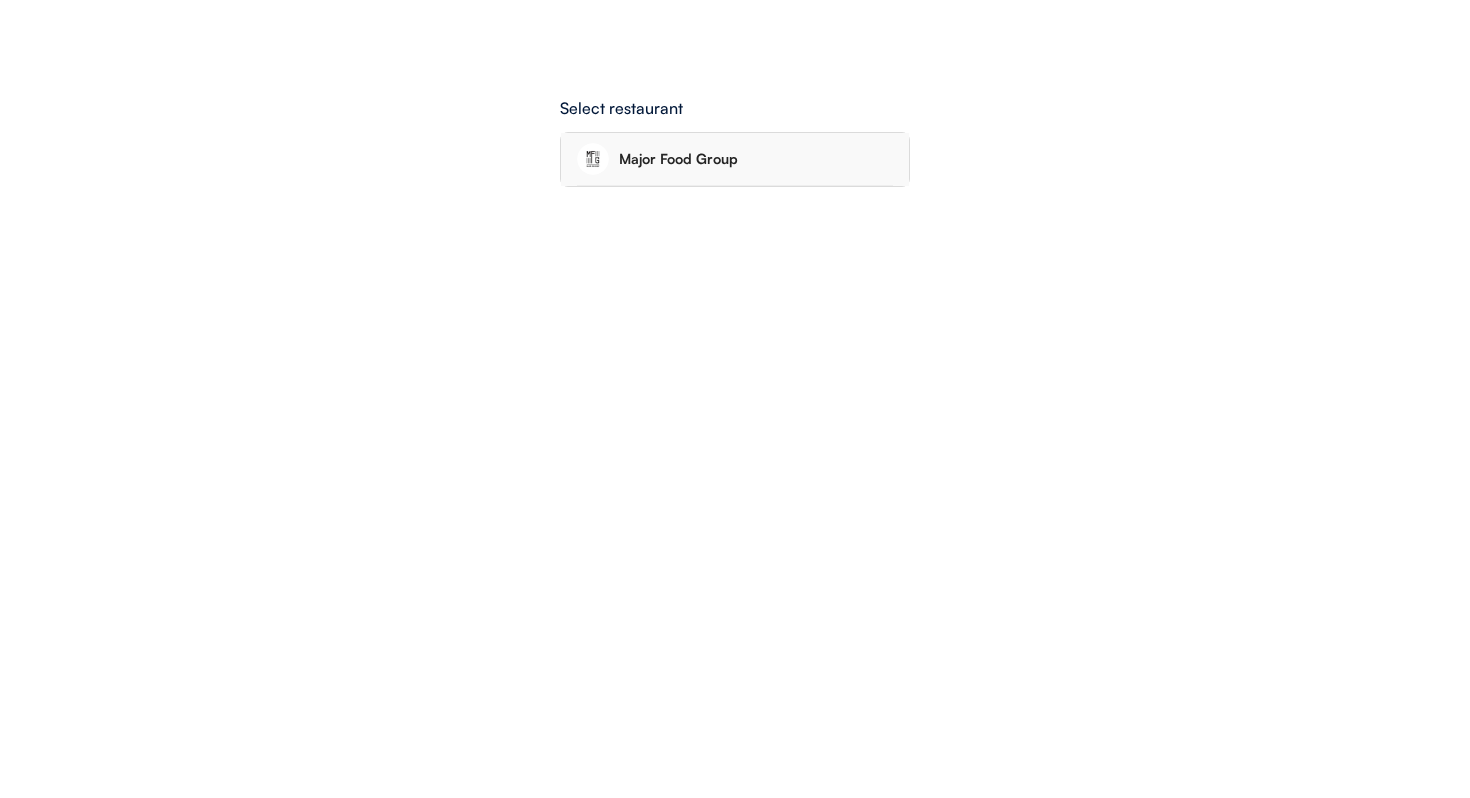 click on "Major Food Group" at bounding box center [756, 159] 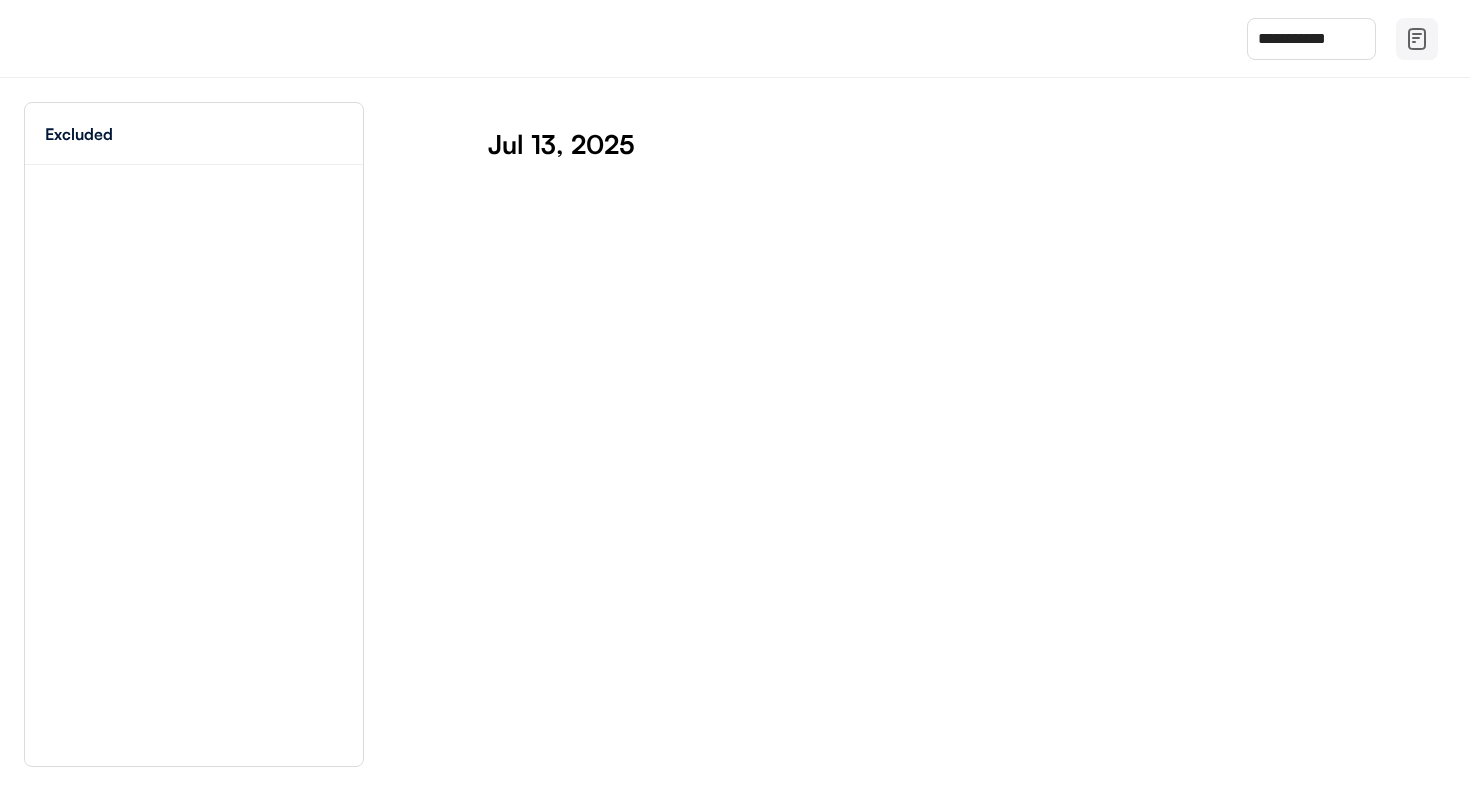 scroll, scrollTop: 0, scrollLeft: 0, axis: both 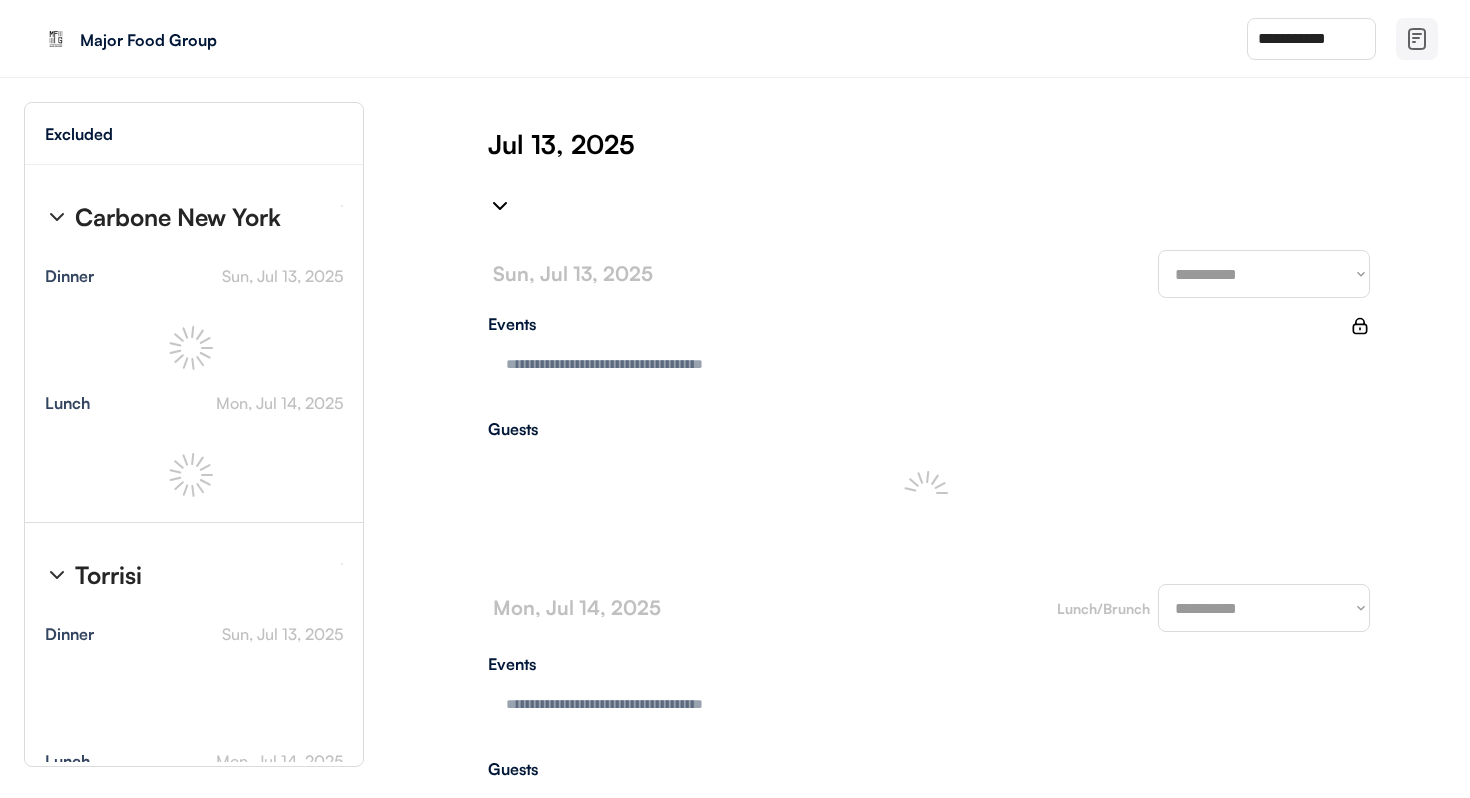 type on "**********" 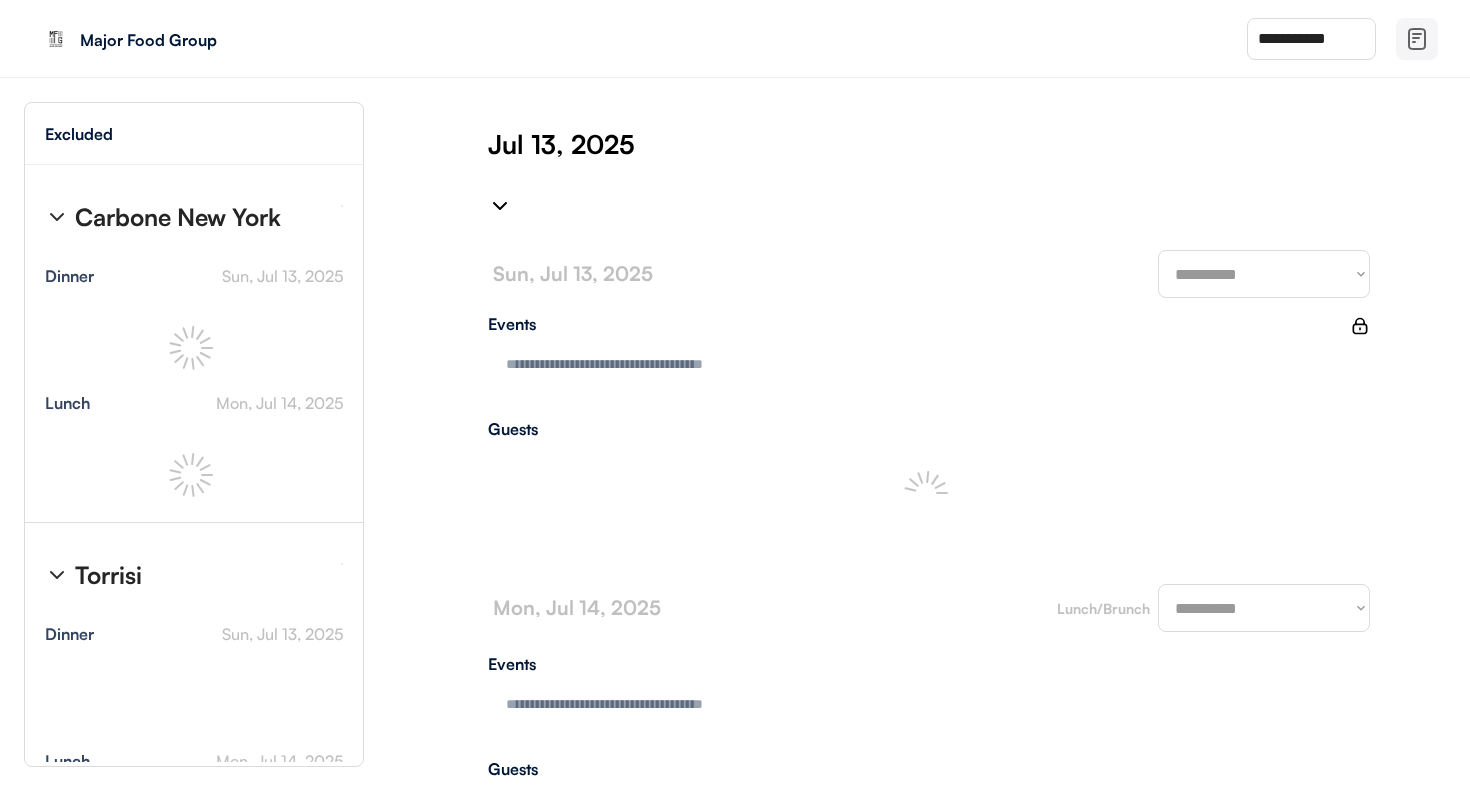 type on "**********" 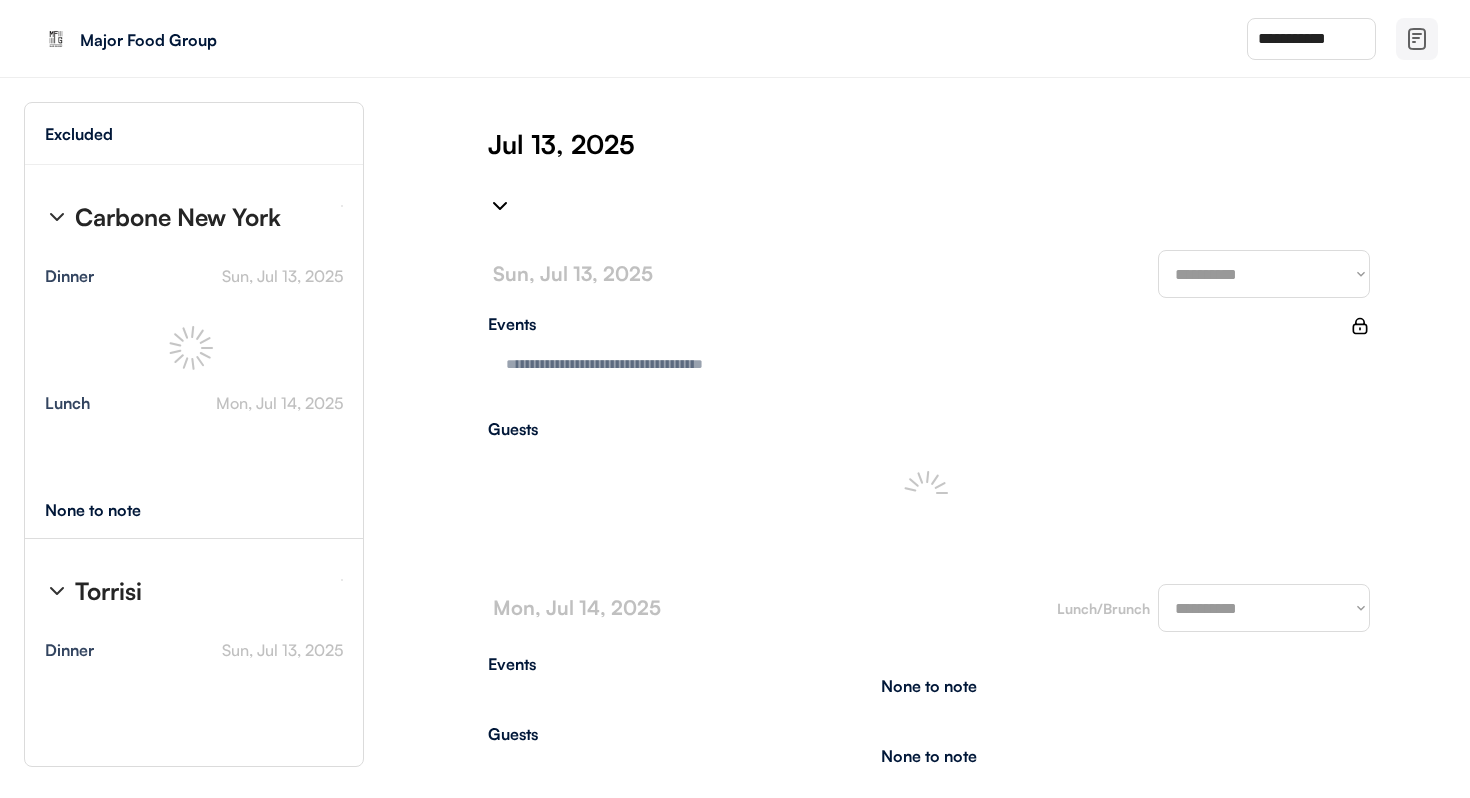 select on "*******" 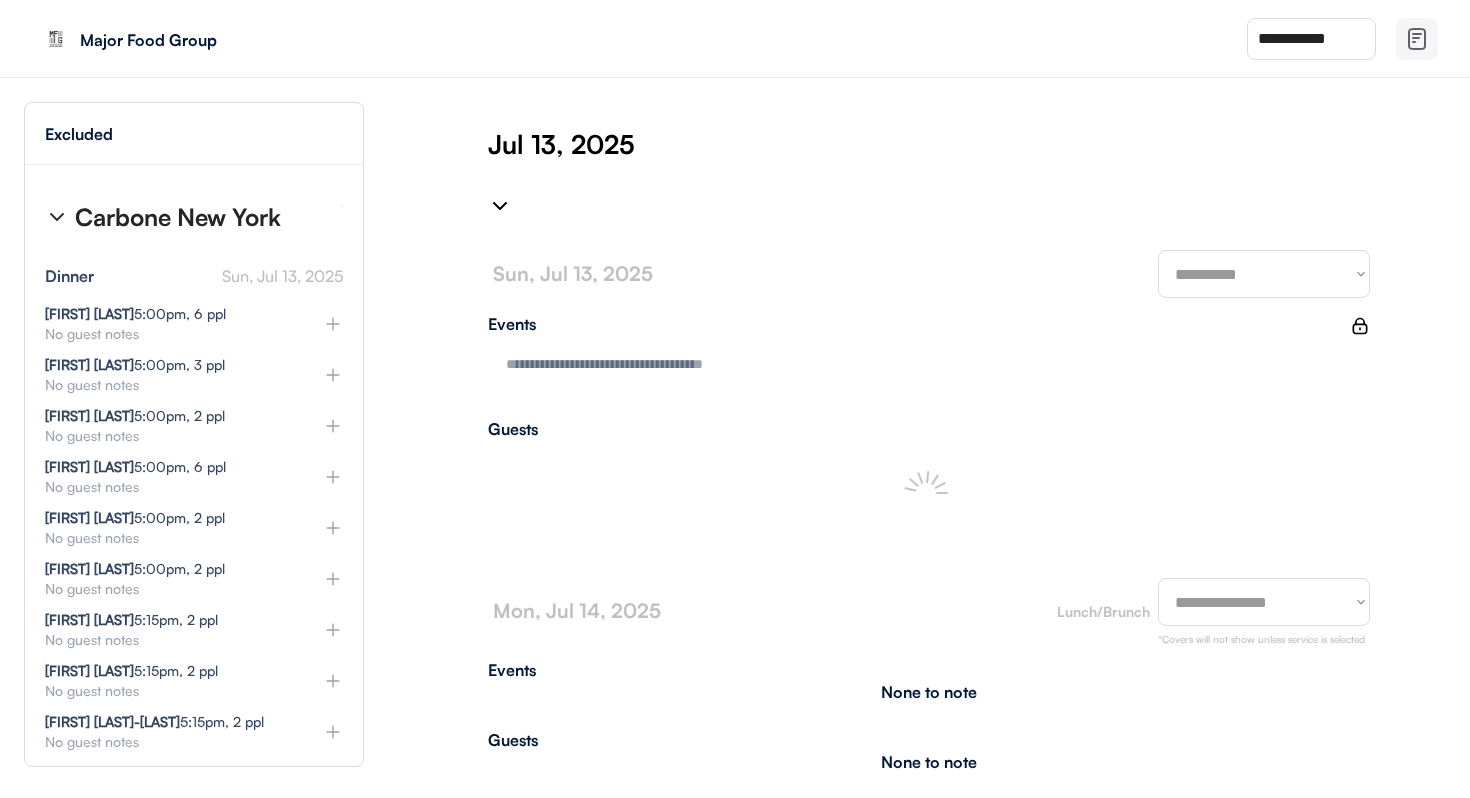type on "**********" 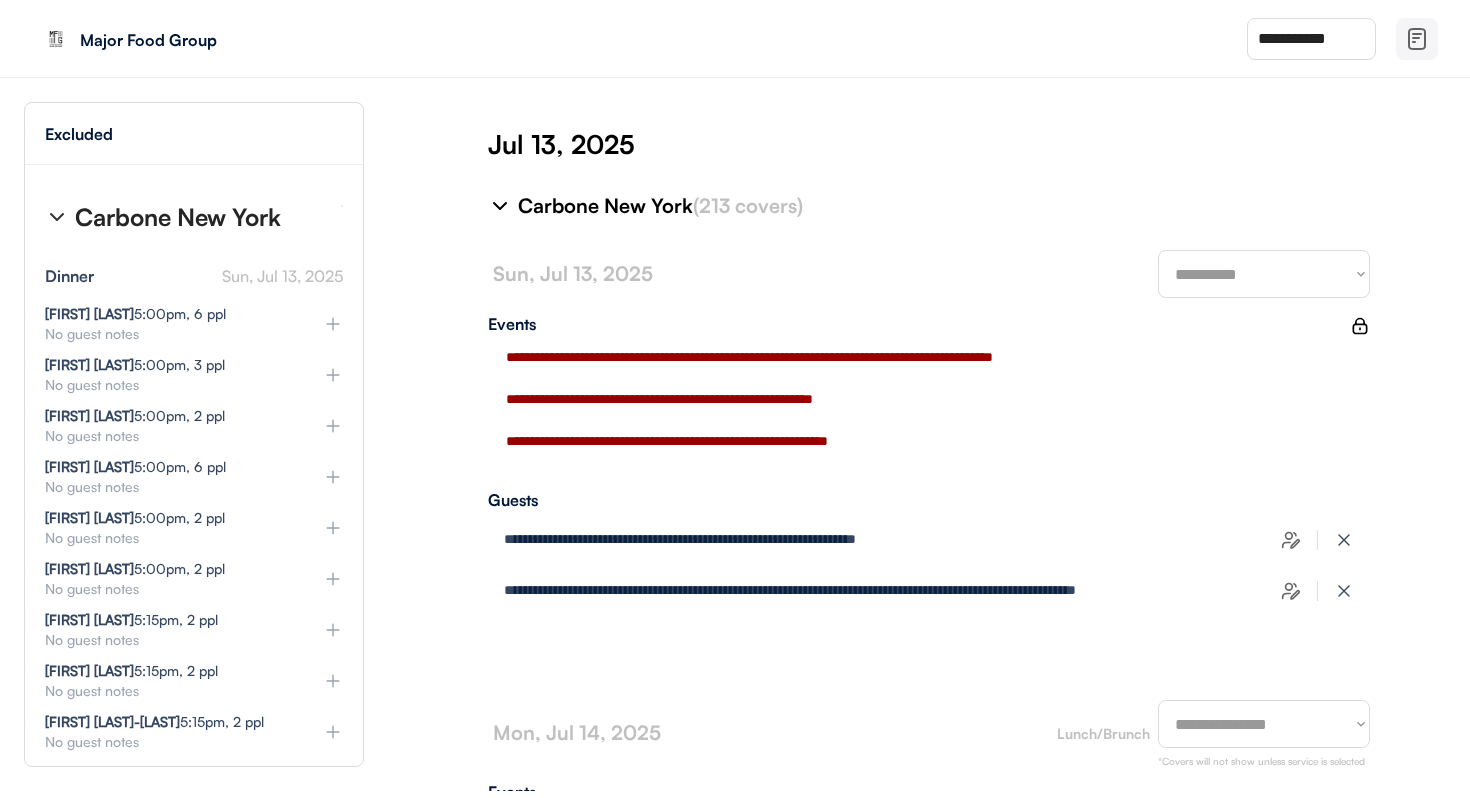 select on "********" 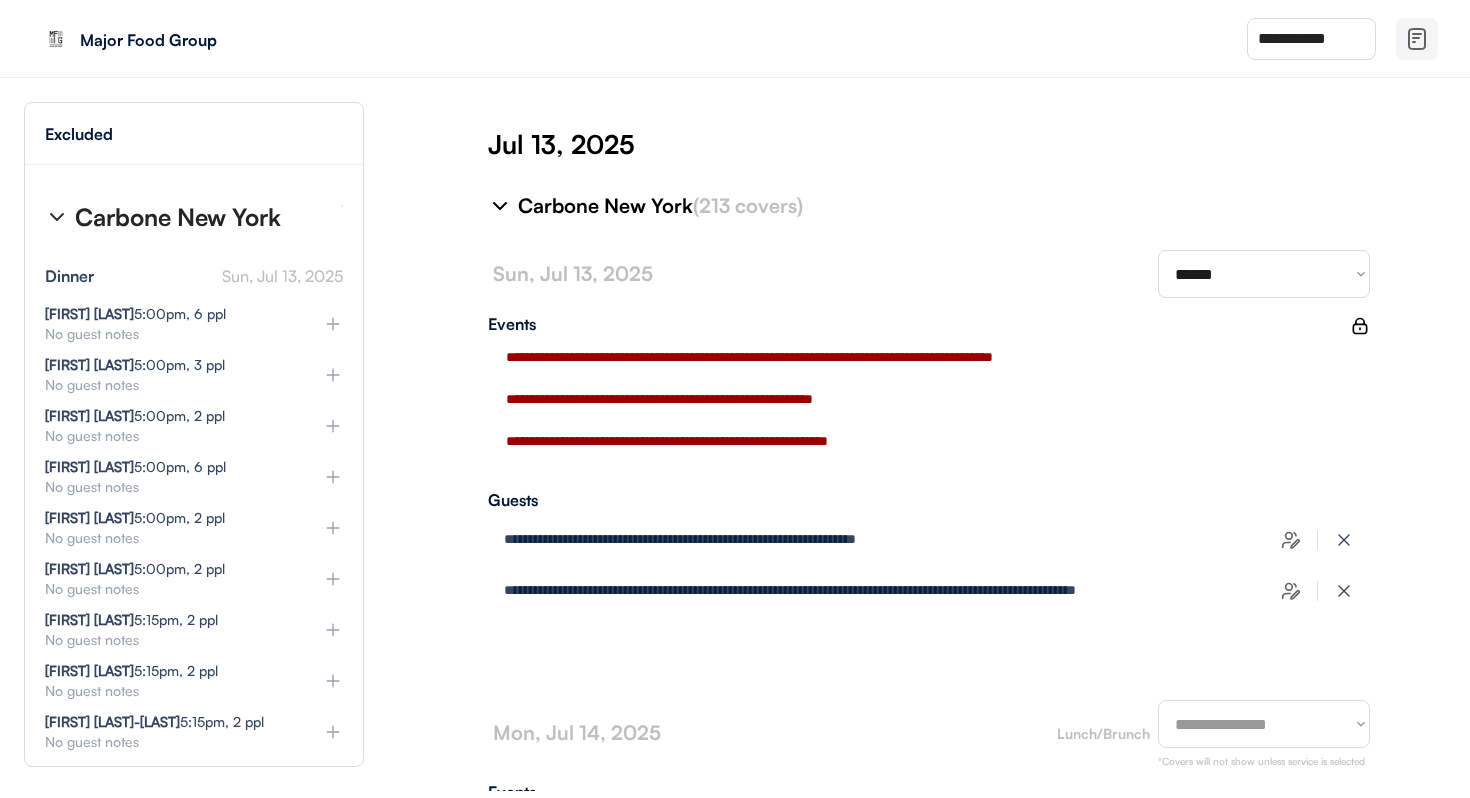 click on "**********" at bounding box center (735, 428) 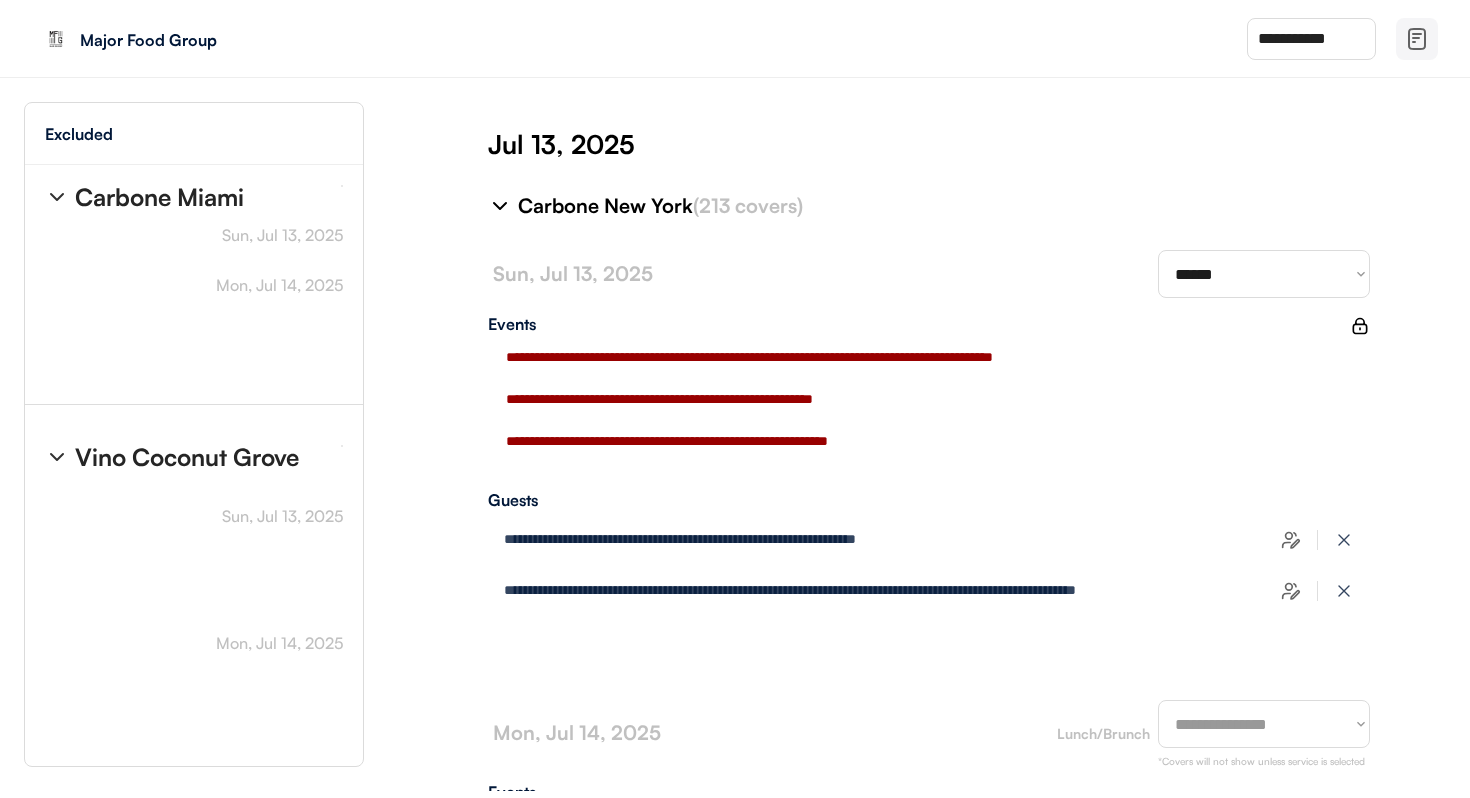 select on "********" 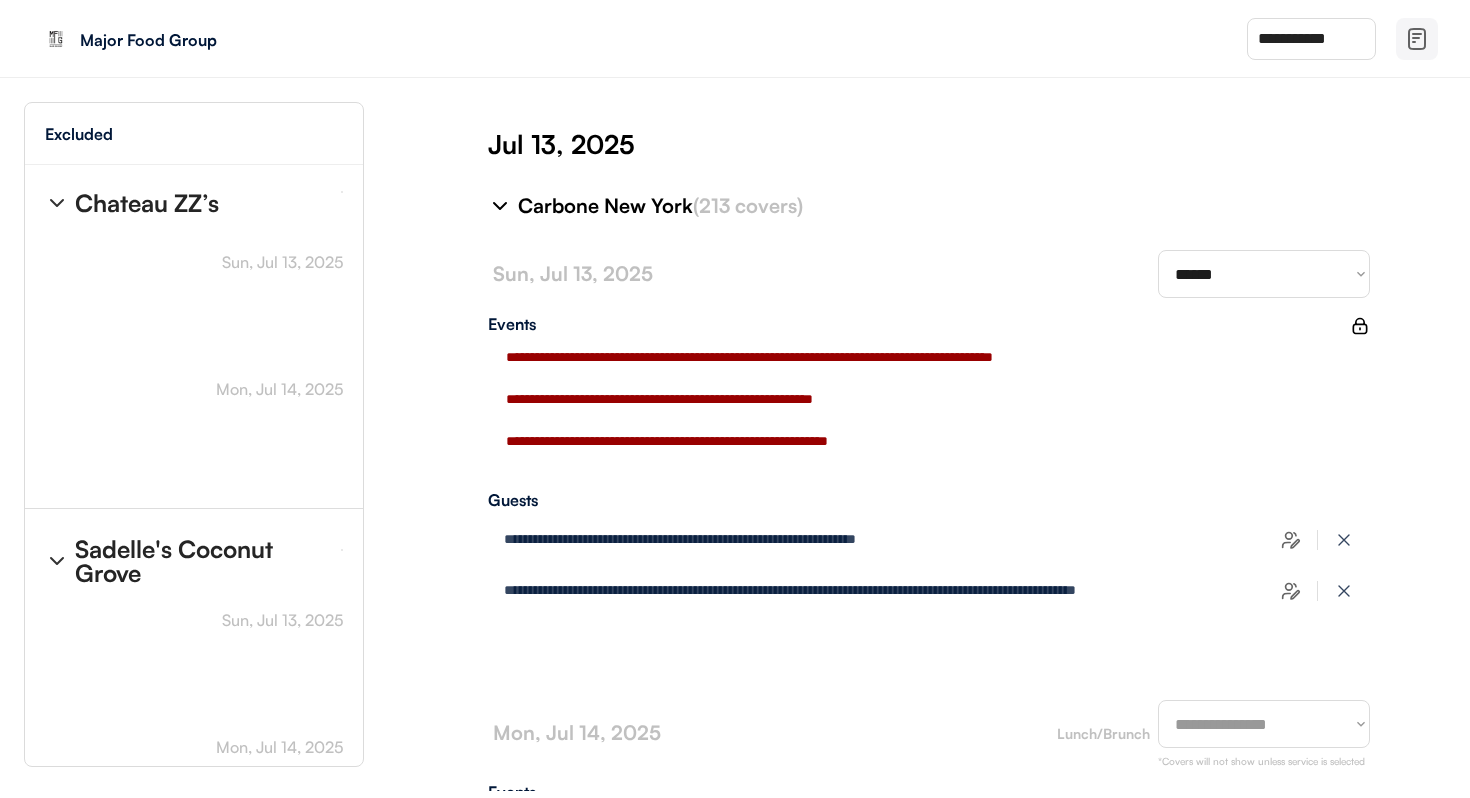 select on "********" 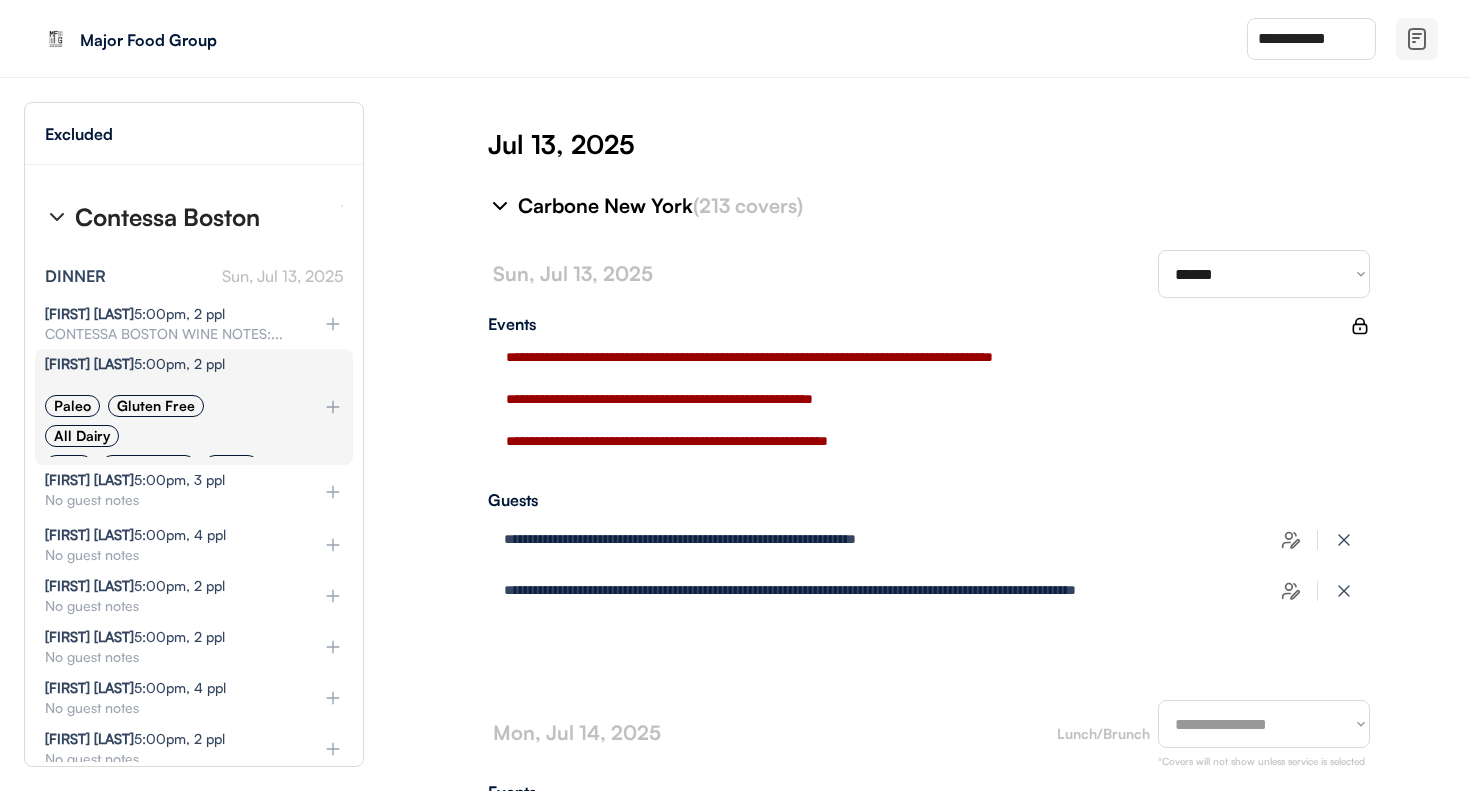 scroll, scrollTop: 15729, scrollLeft: 0, axis: vertical 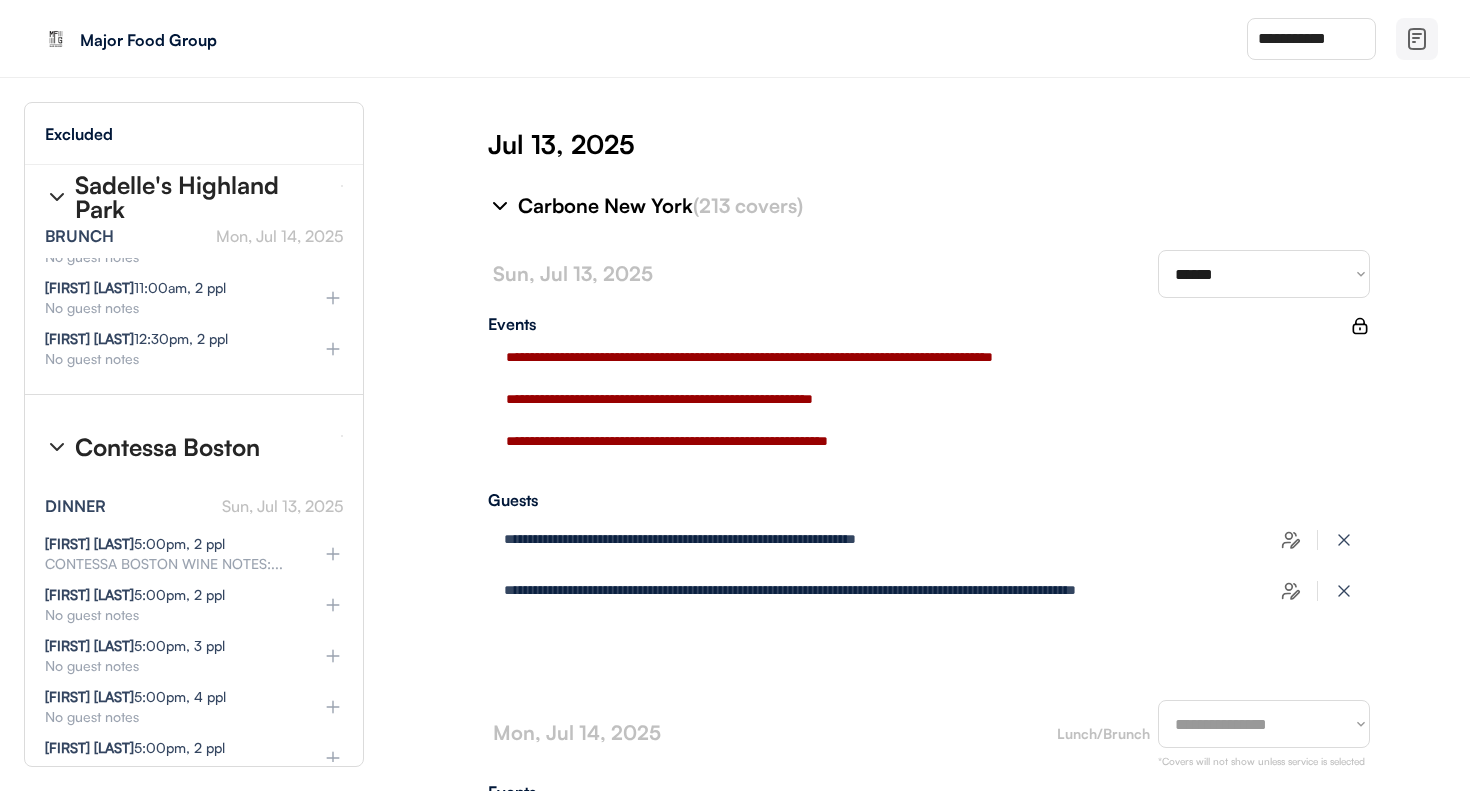 click on "Contessa Boston" at bounding box center (167, 447) 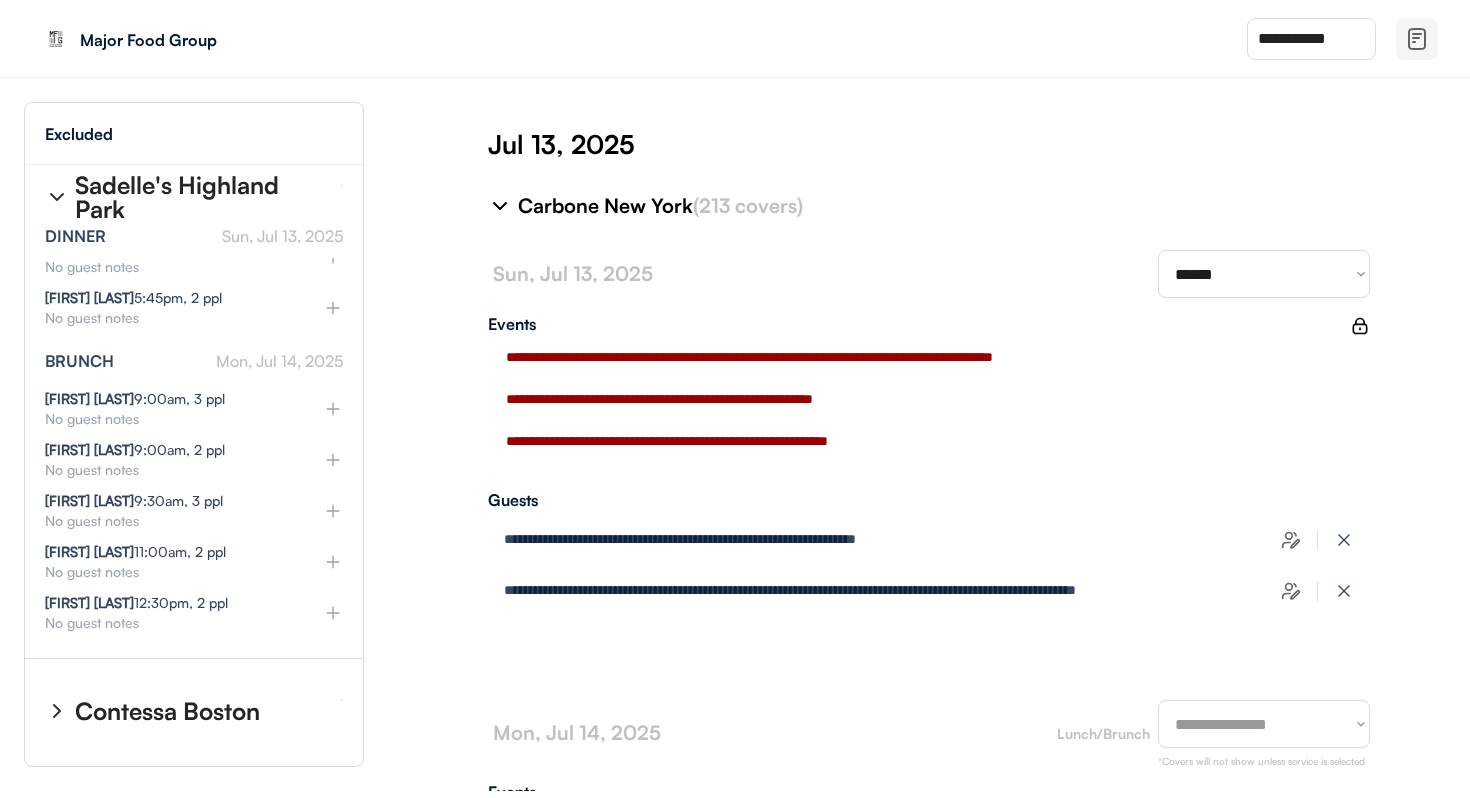 click on "Sadelle's Highland Park" at bounding box center [200, 197] 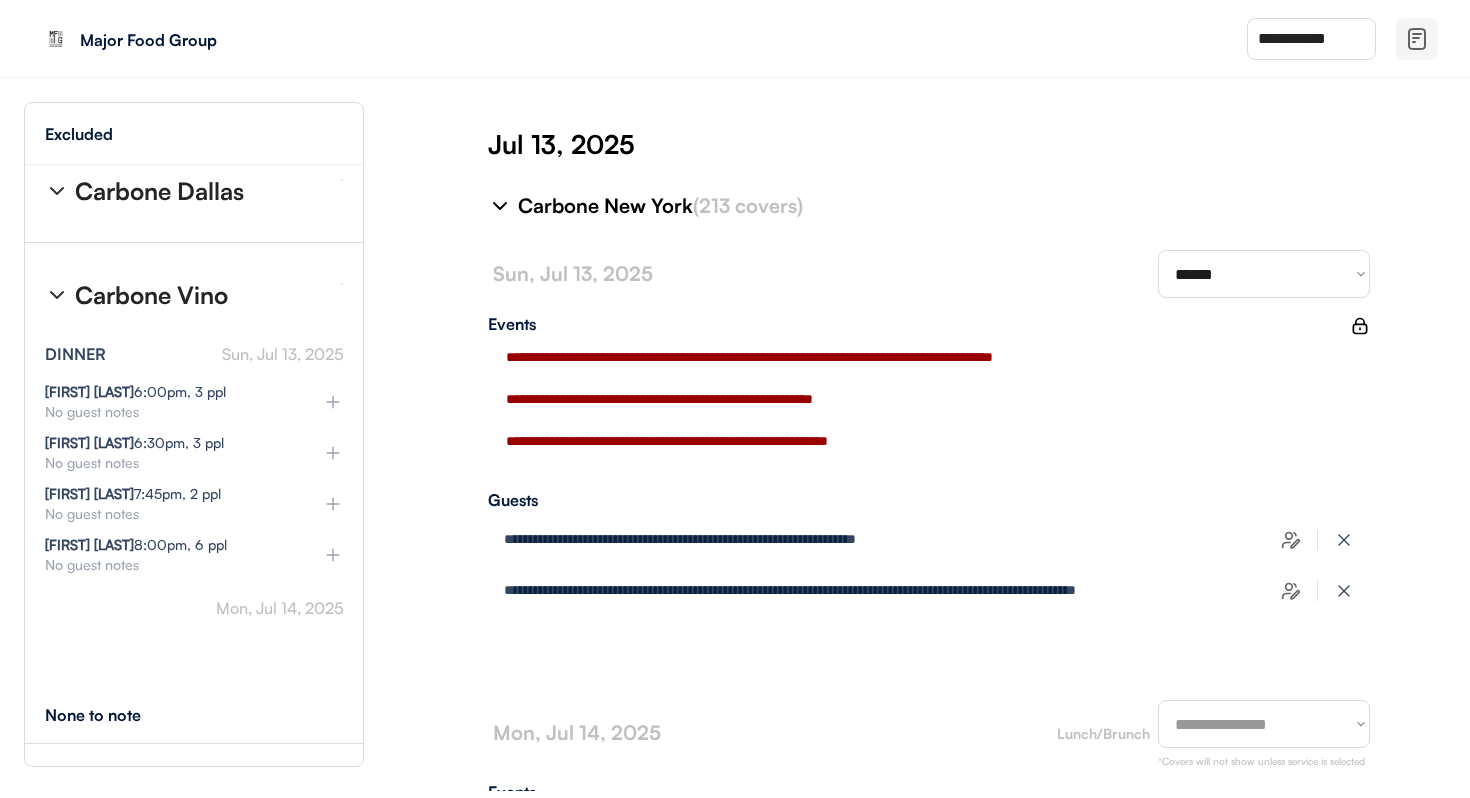 scroll, scrollTop: 14575, scrollLeft: 0, axis: vertical 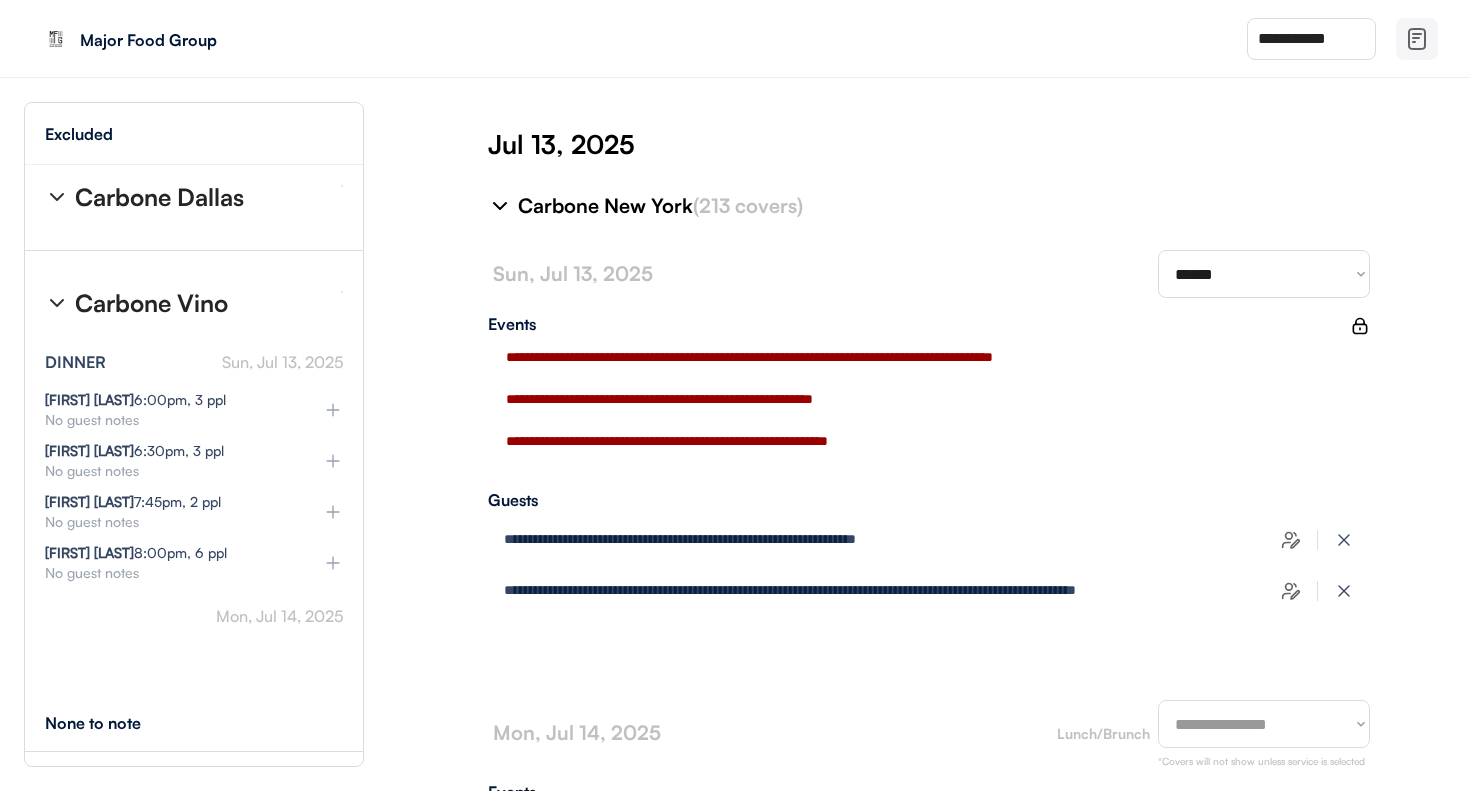 click on "Carbone Vino" at bounding box center [151, 303] 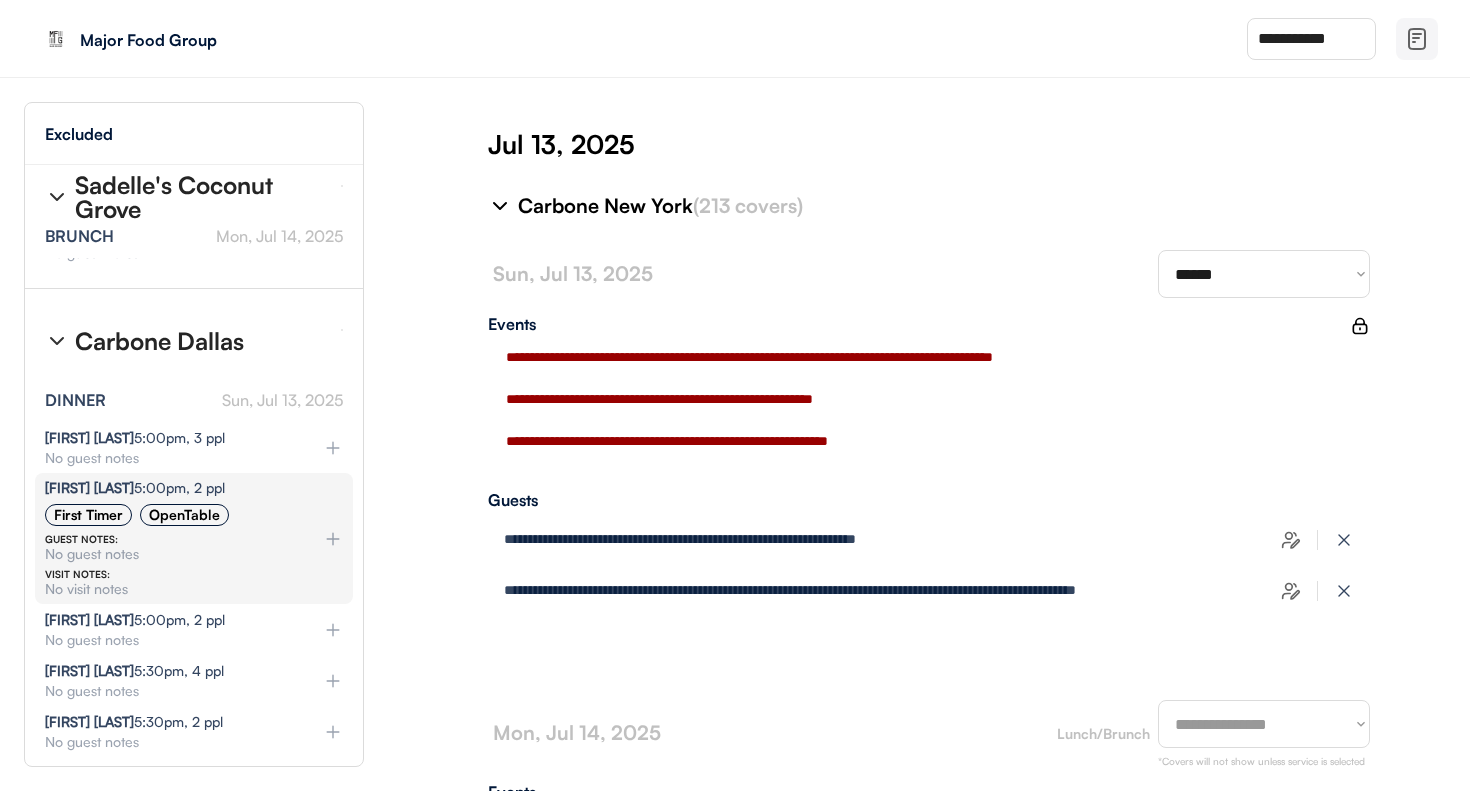 scroll, scrollTop: 14030, scrollLeft: 0, axis: vertical 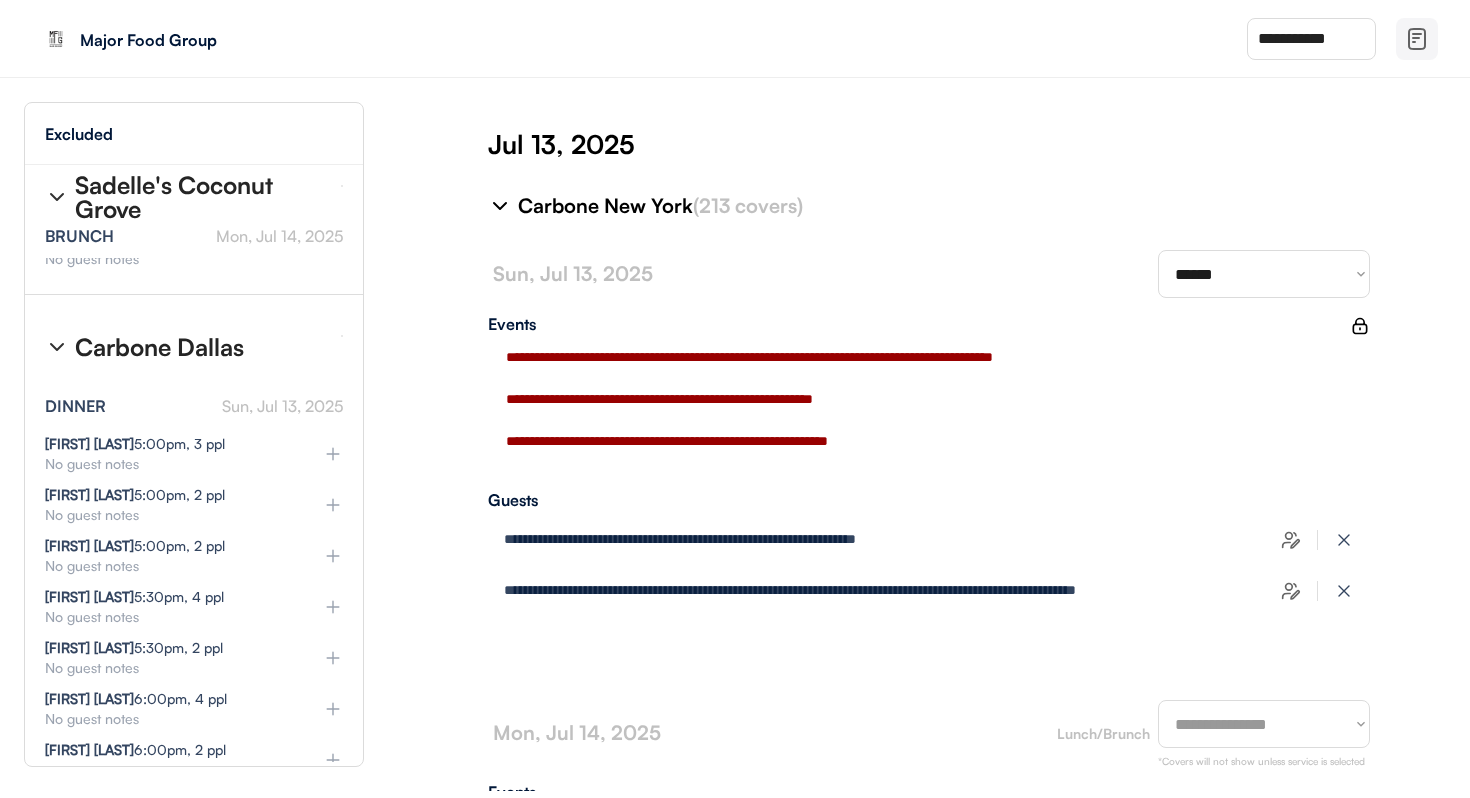 click on "Carbone Dallas" at bounding box center [159, 347] 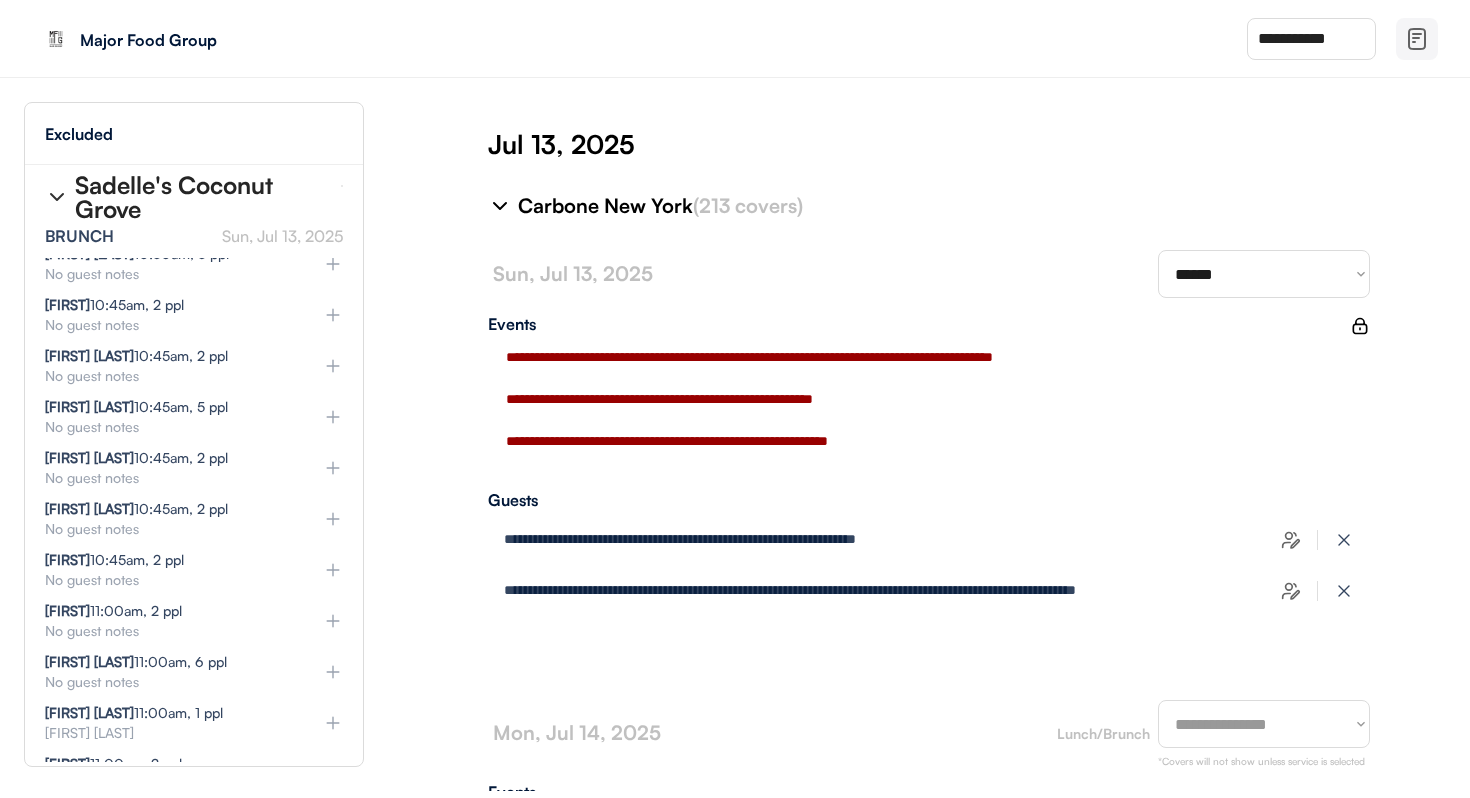 scroll, scrollTop: 15198, scrollLeft: 0, axis: vertical 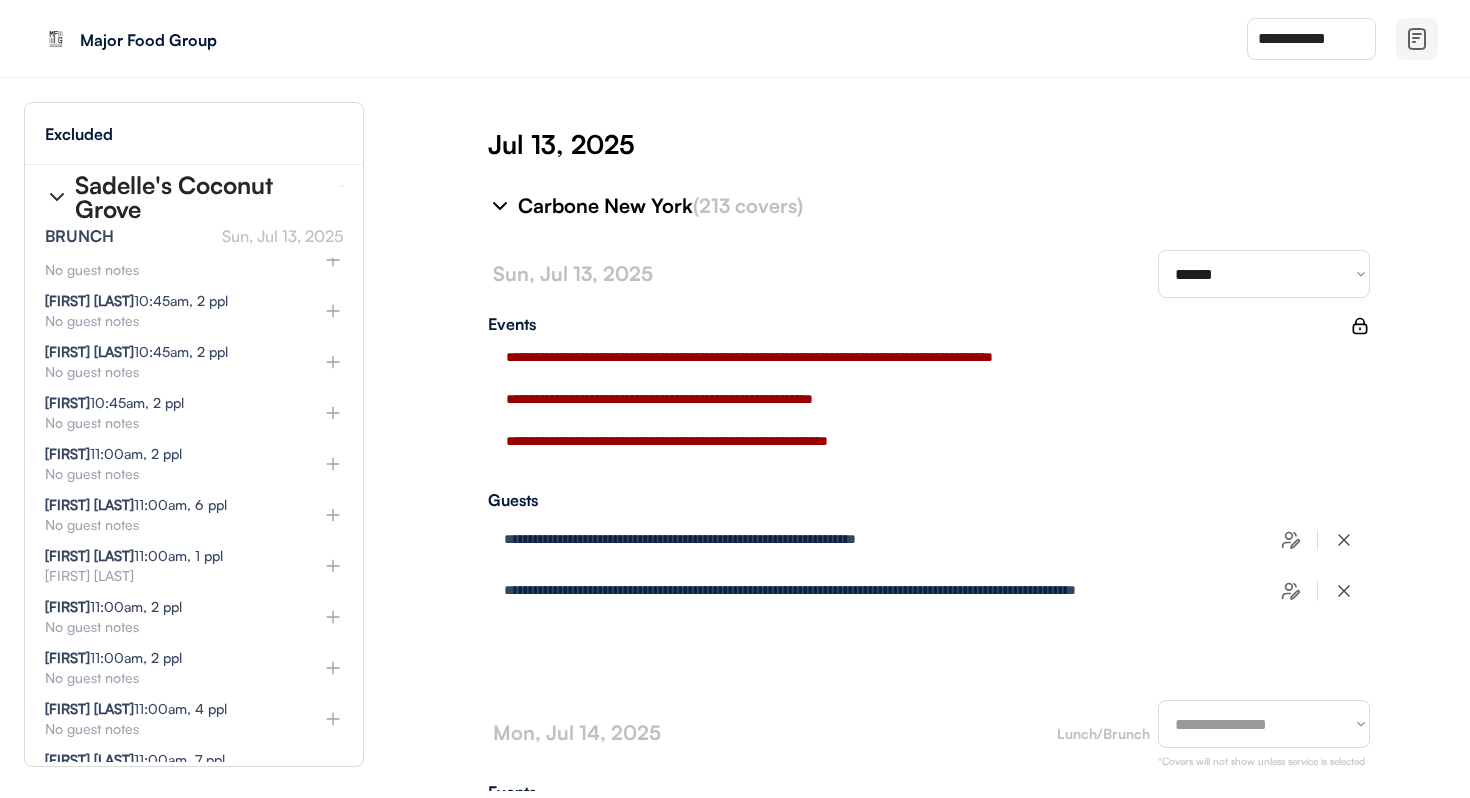click on "Sadelle's Coconut Grove" at bounding box center (200, 197) 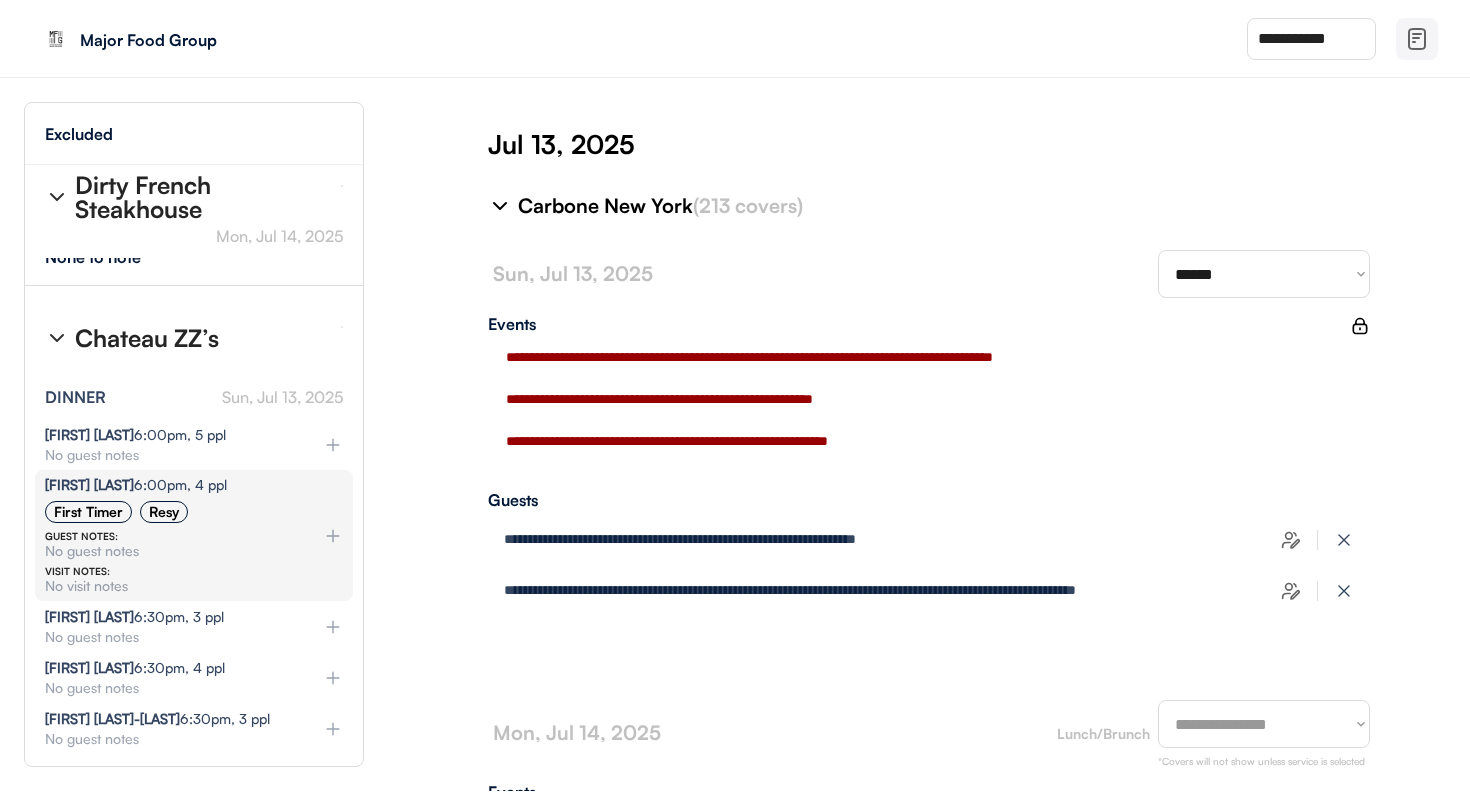 scroll, scrollTop: 12720, scrollLeft: 0, axis: vertical 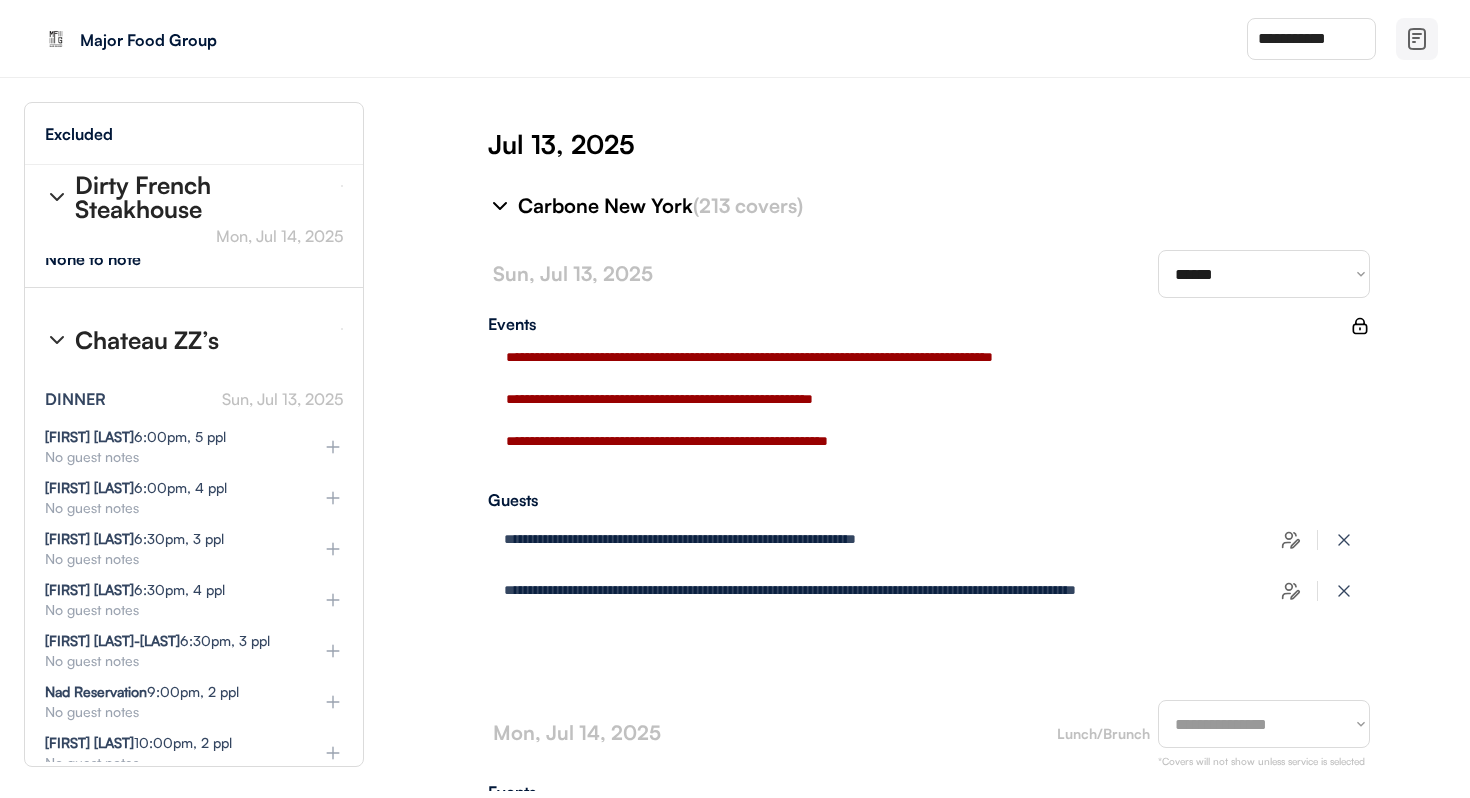 click on "**********" at bounding box center [194, 339] 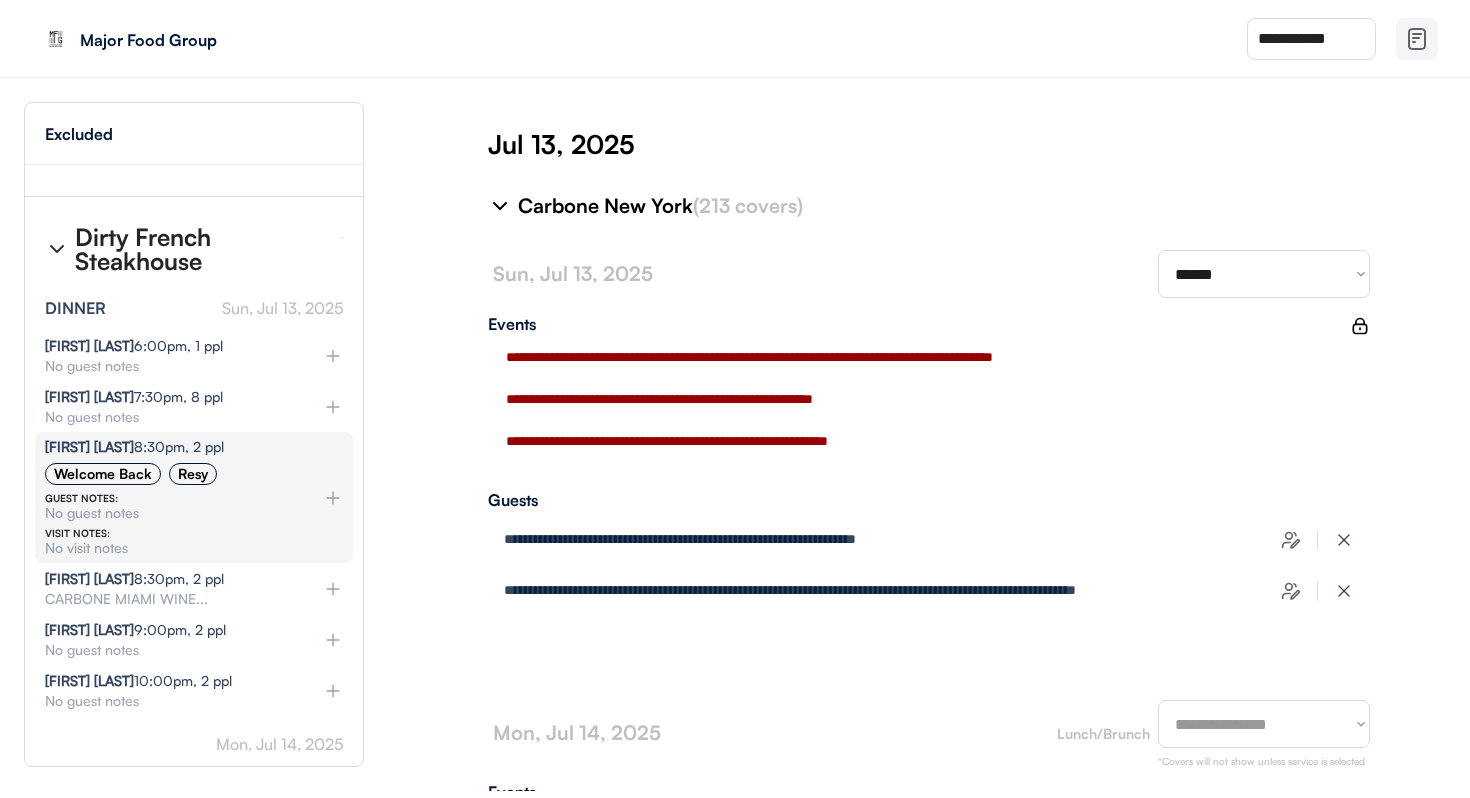 scroll, scrollTop: 12223, scrollLeft: 0, axis: vertical 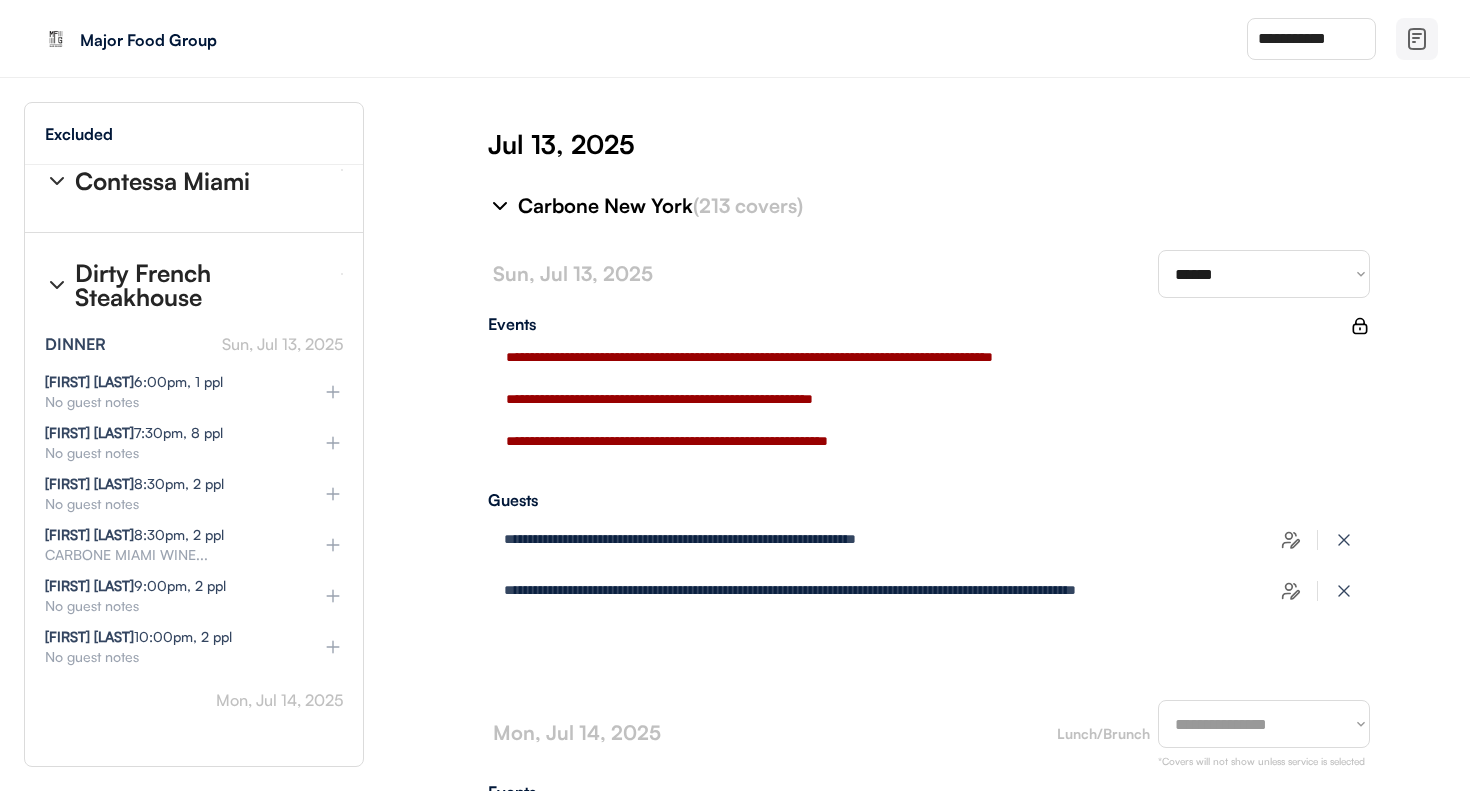 click on "Dirty French Steakhouse" at bounding box center [200, 285] 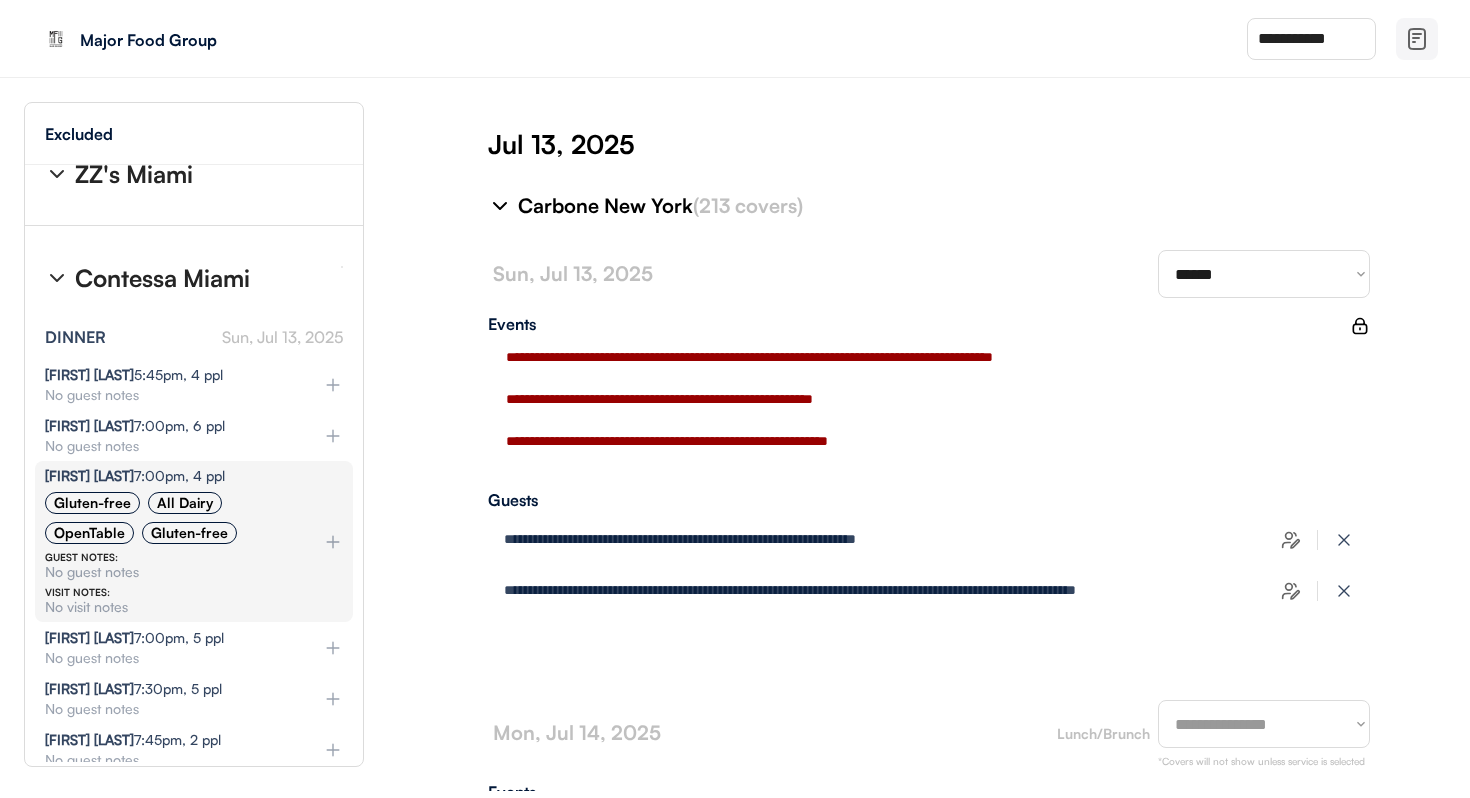 scroll, scrollTop: 11583, scrollLeft: 0, axis: vertical 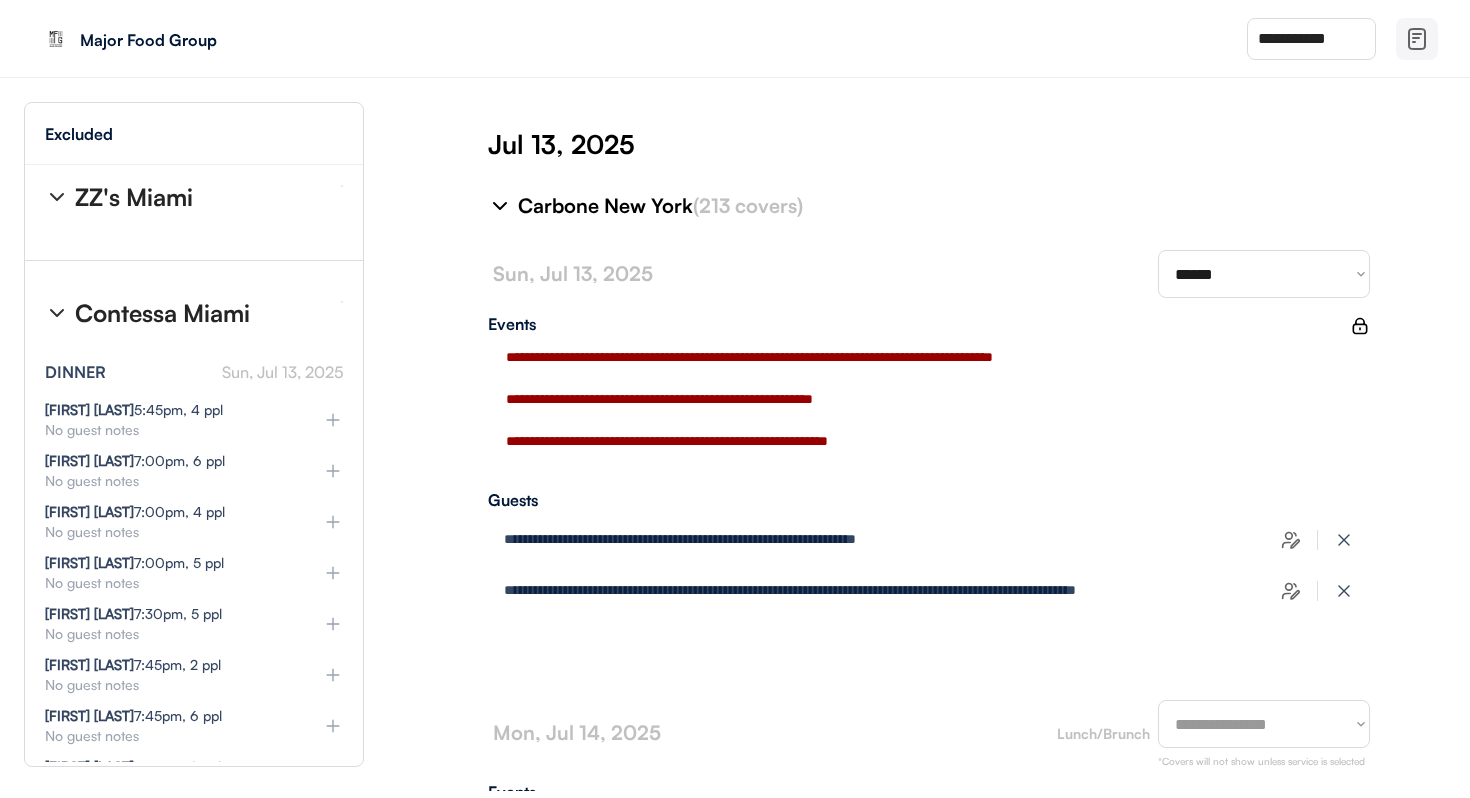 click on "Contessa Miami" at bounding box center [162, 313] 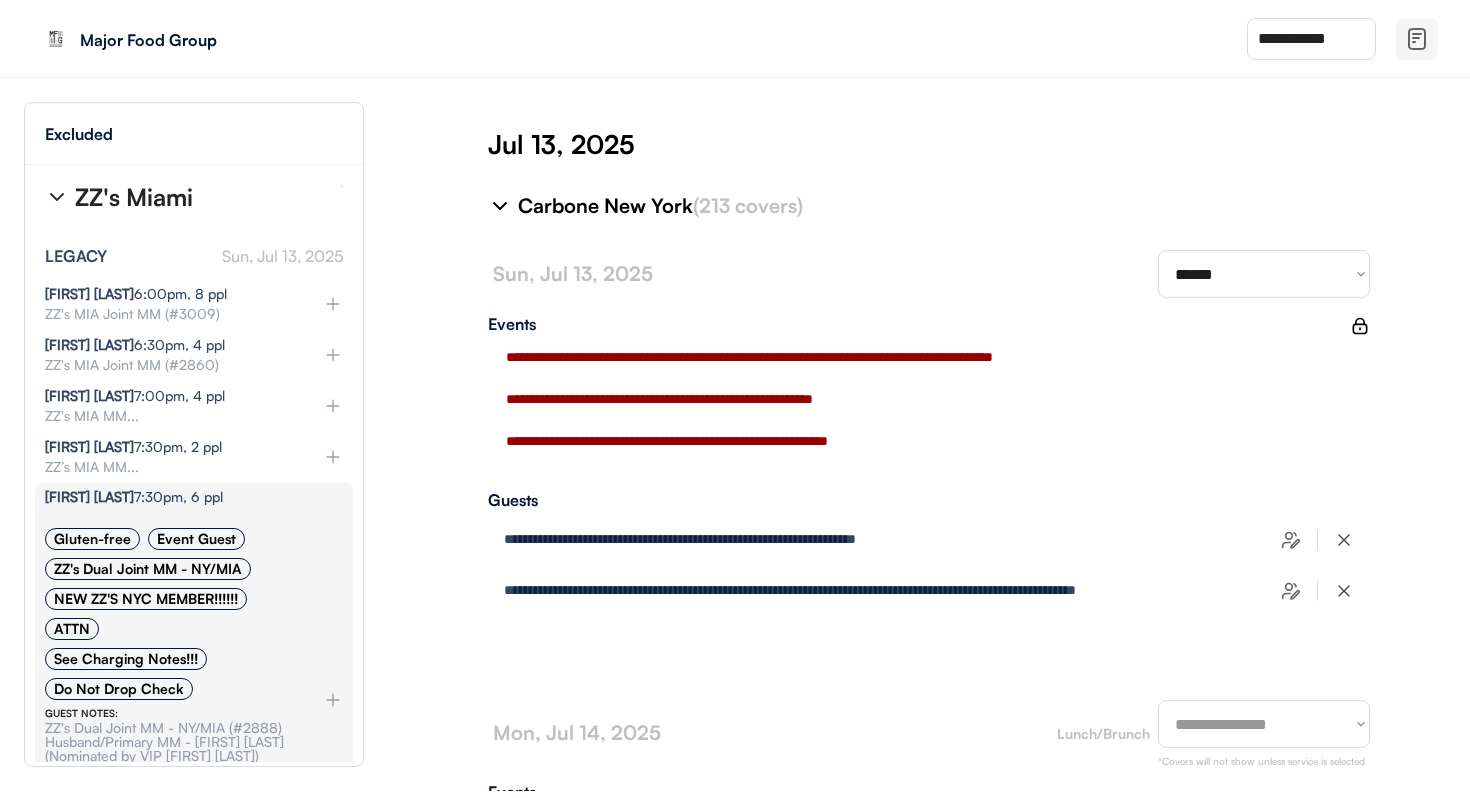 scroll, scrollTop: 11129, scrollLeft: 0, axis: vertical 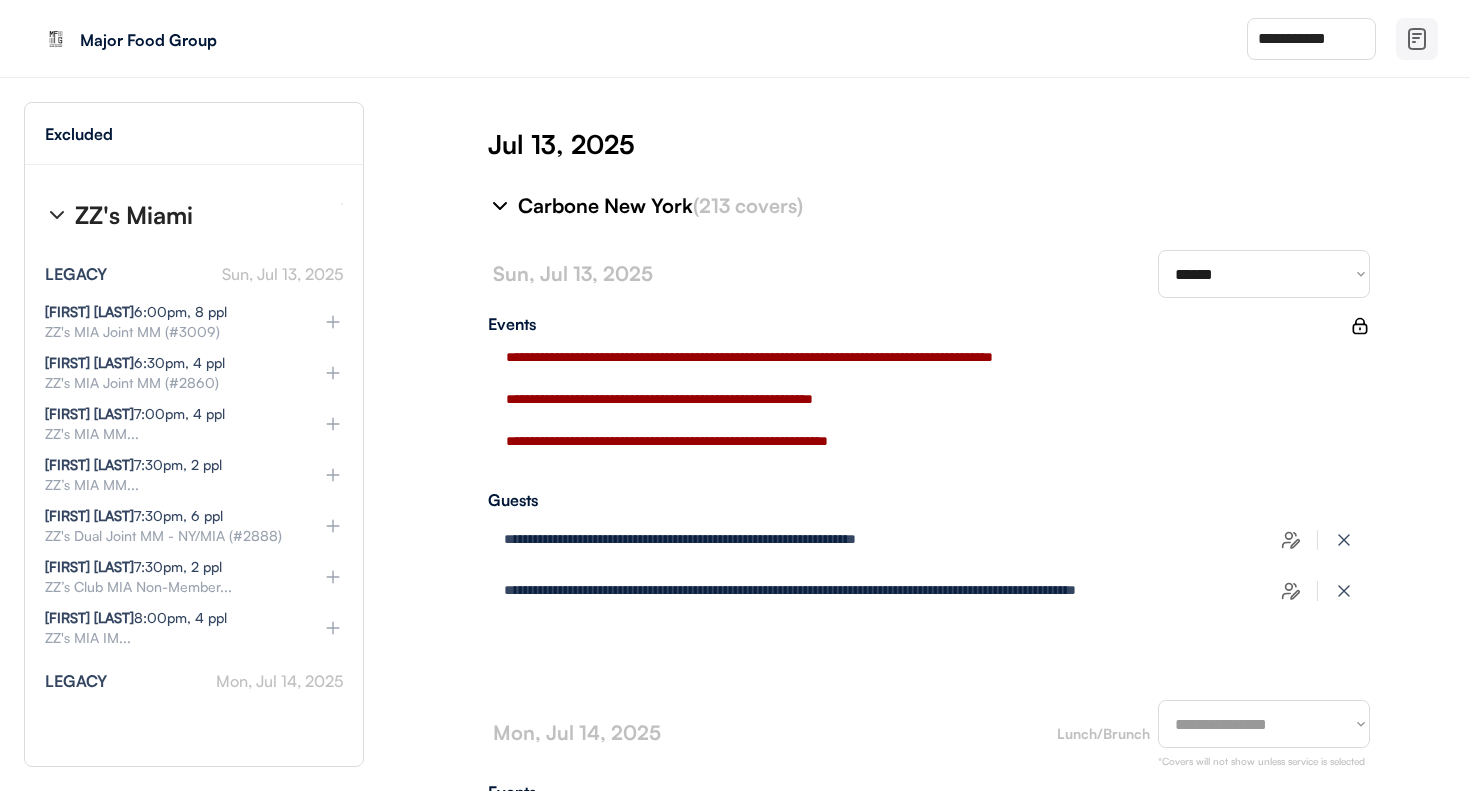 click on "ZZ's Miami" at bounding box center (134, 215) 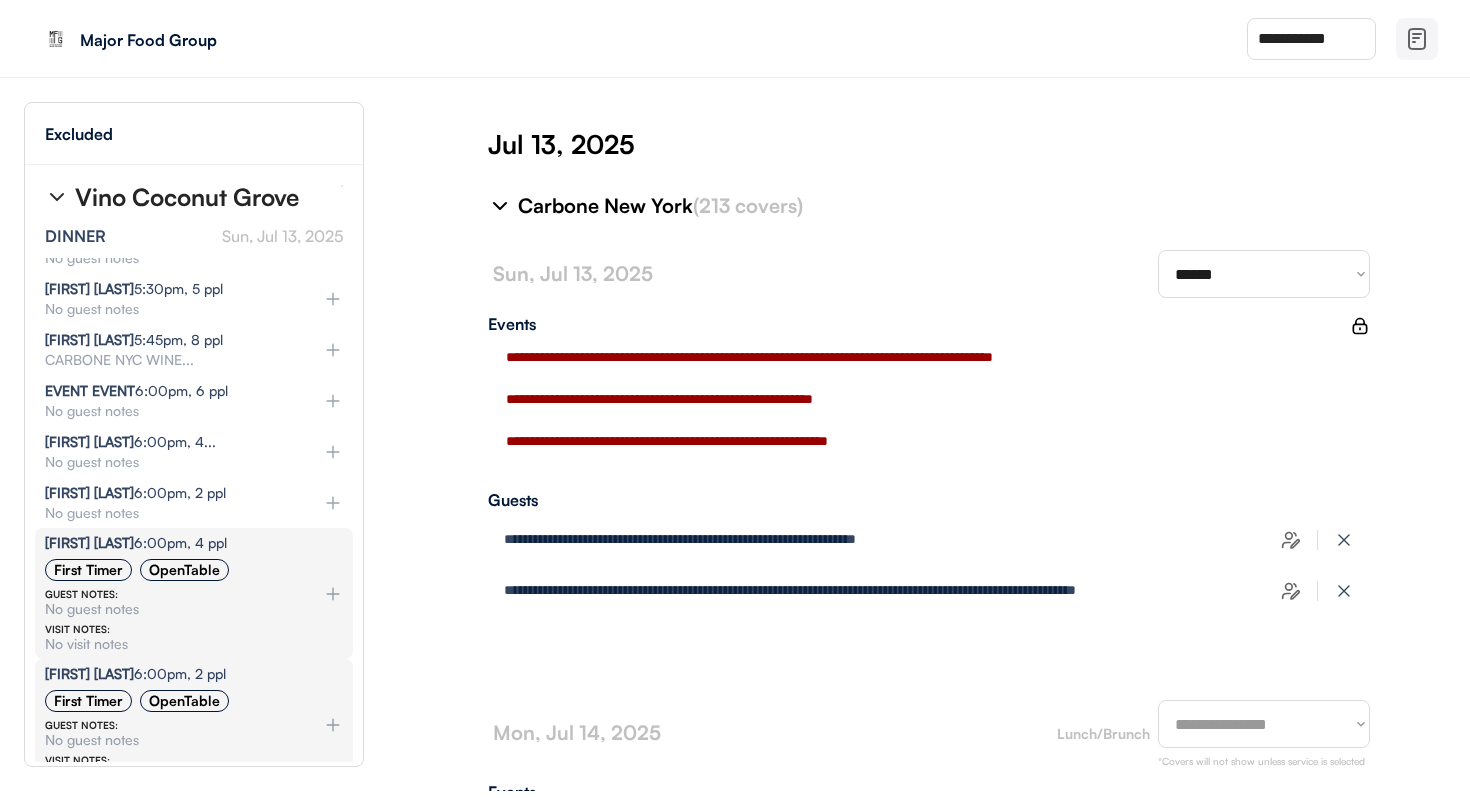 scroll, scrollTop: 10524, scrollLeft: 0, axis: vertical 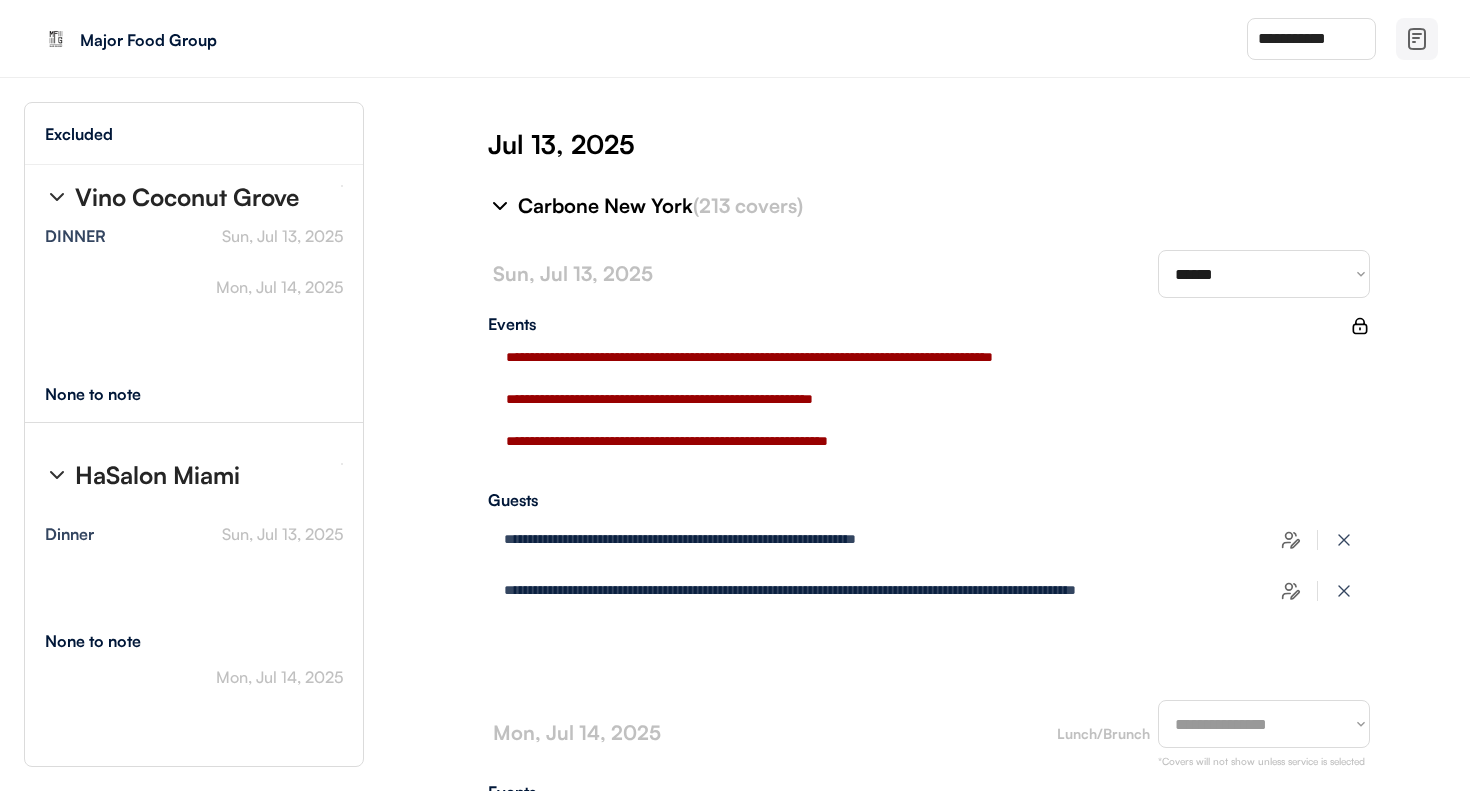 click on "**********" at bounding box center [194, 474] 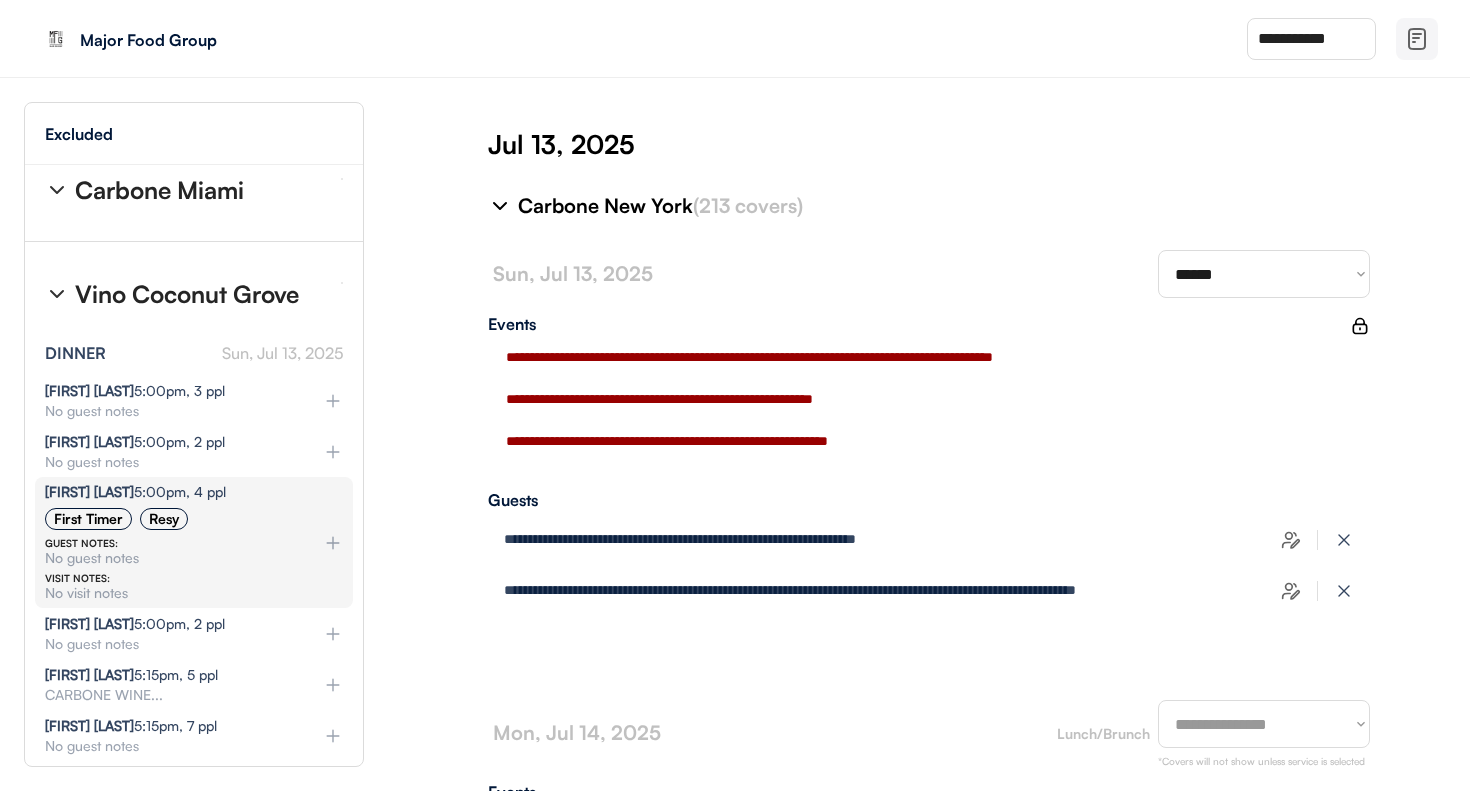 scroll, scrollTop: 10095, scrollLeft: 0, axis: vertical 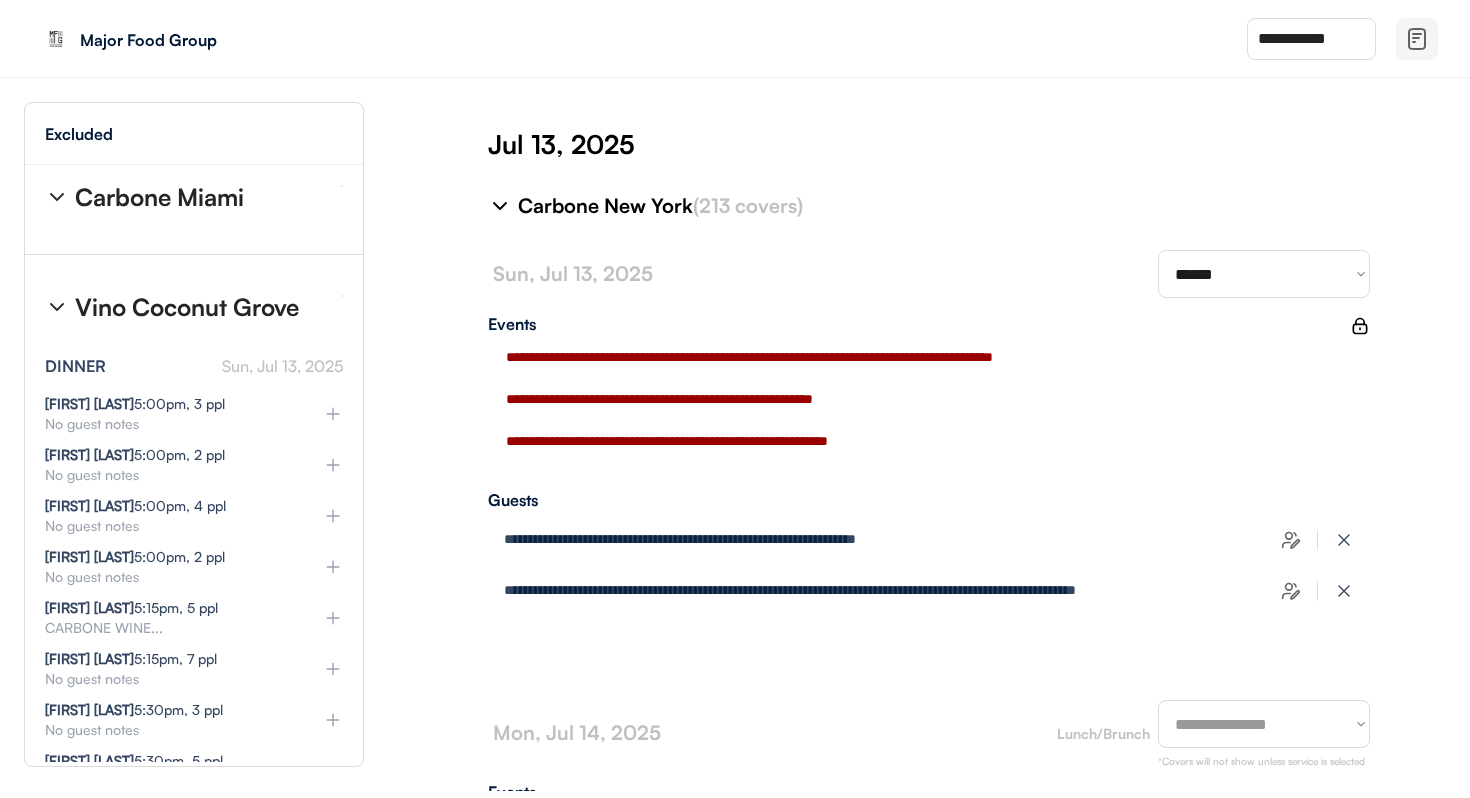 click on "Vino Coconut Grove" at bounding box center (187, 307) 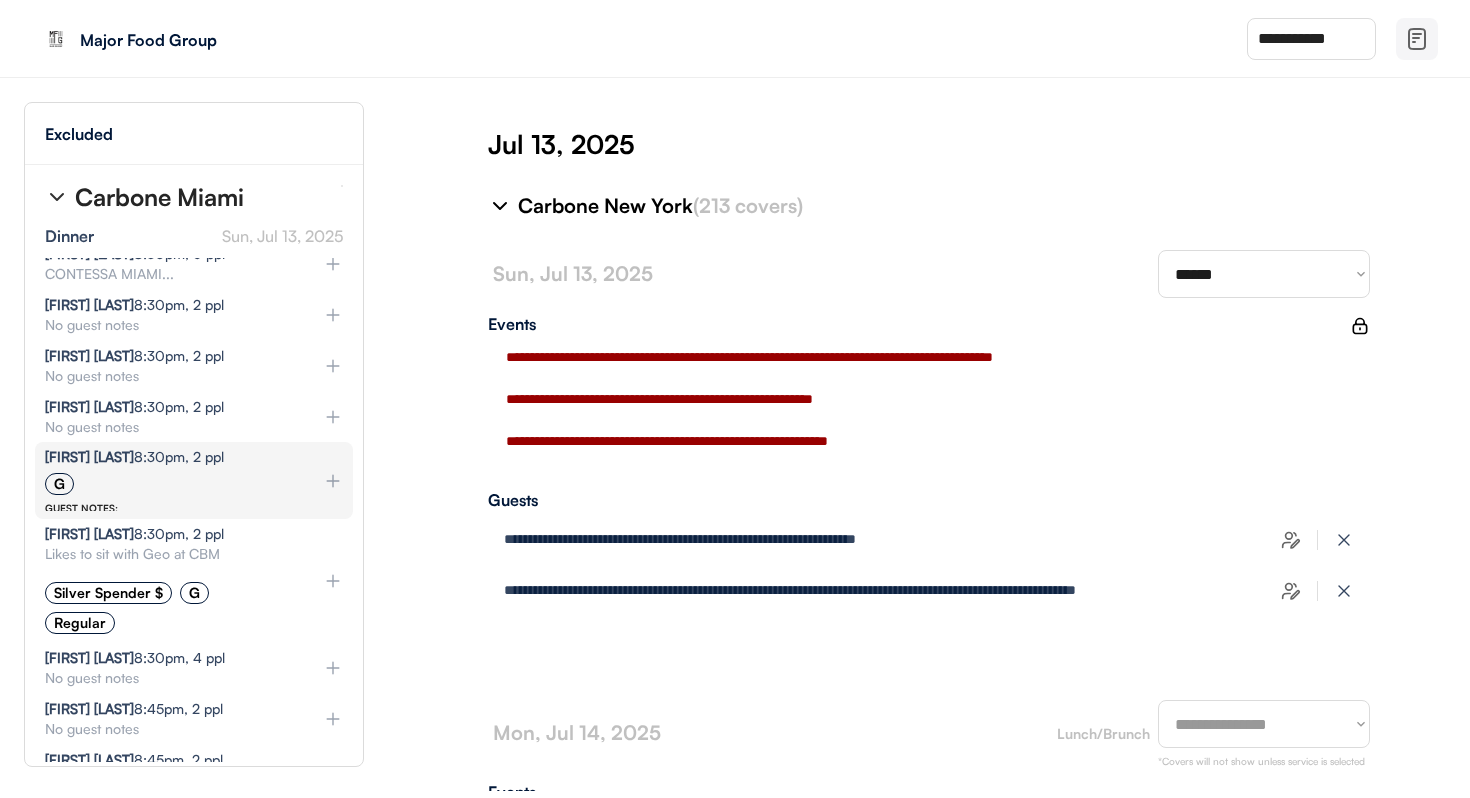 scroll, scrollTop: 14786, scrollLeft: 0, axis: vertical 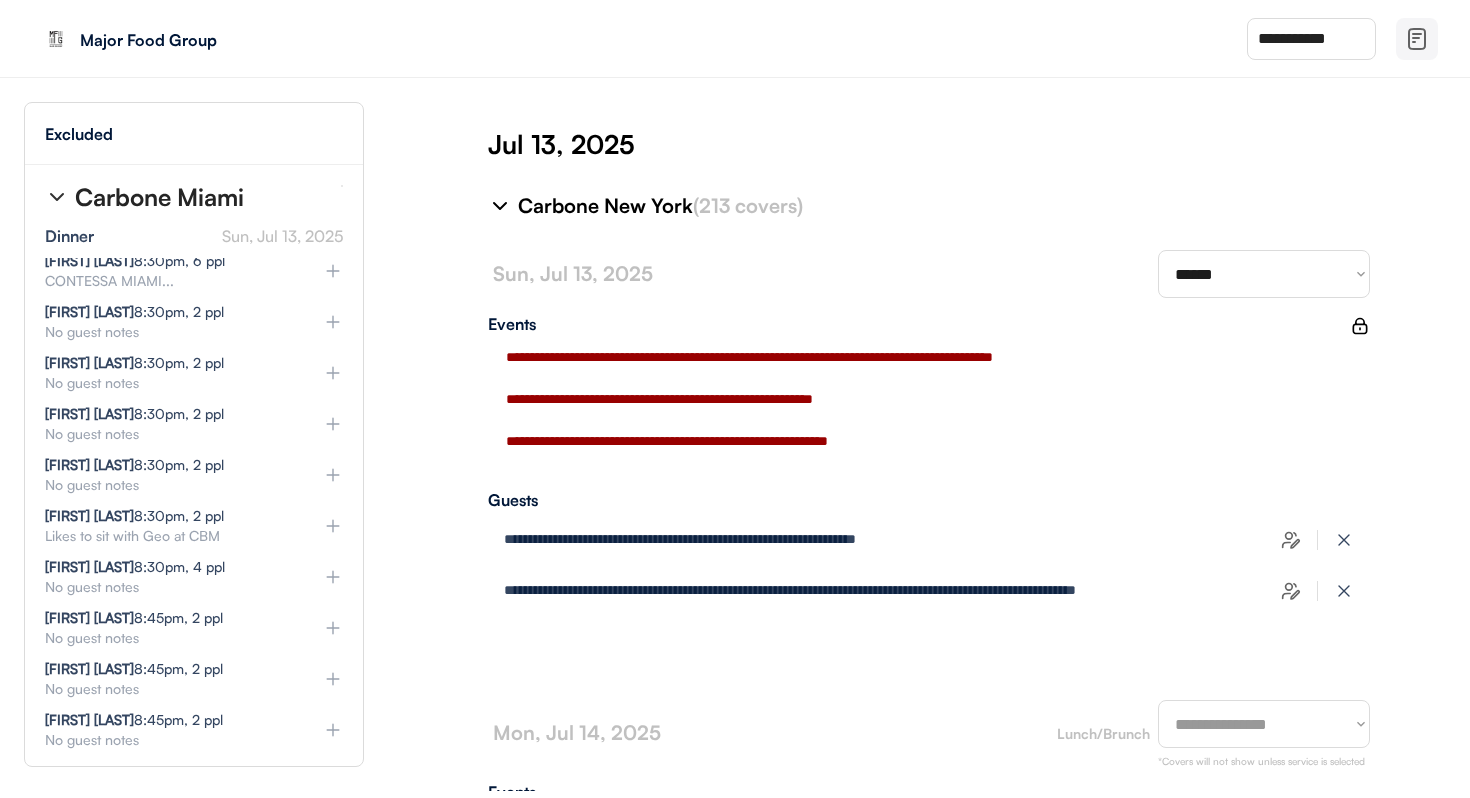 click 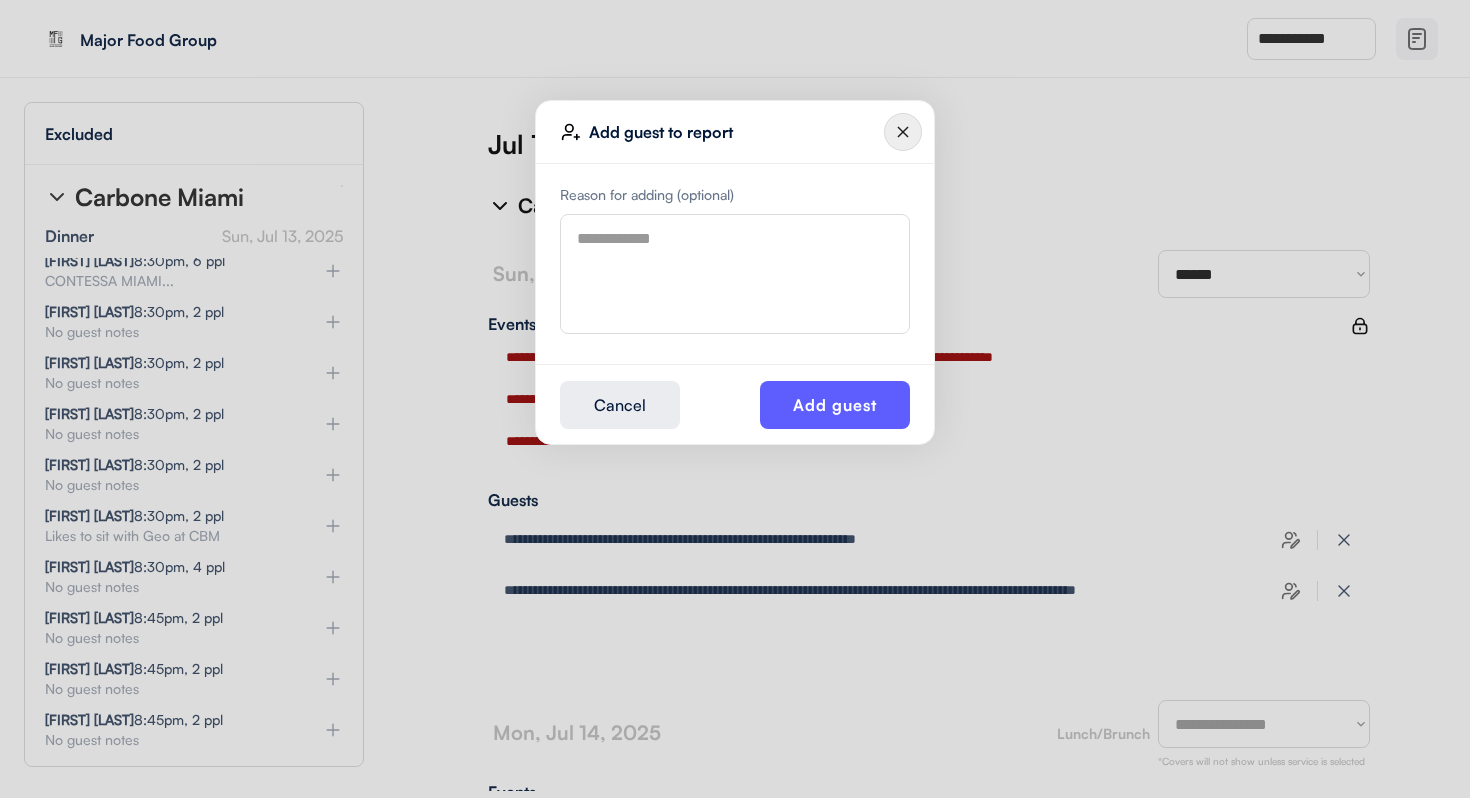 click at bounding box center [735, 274] 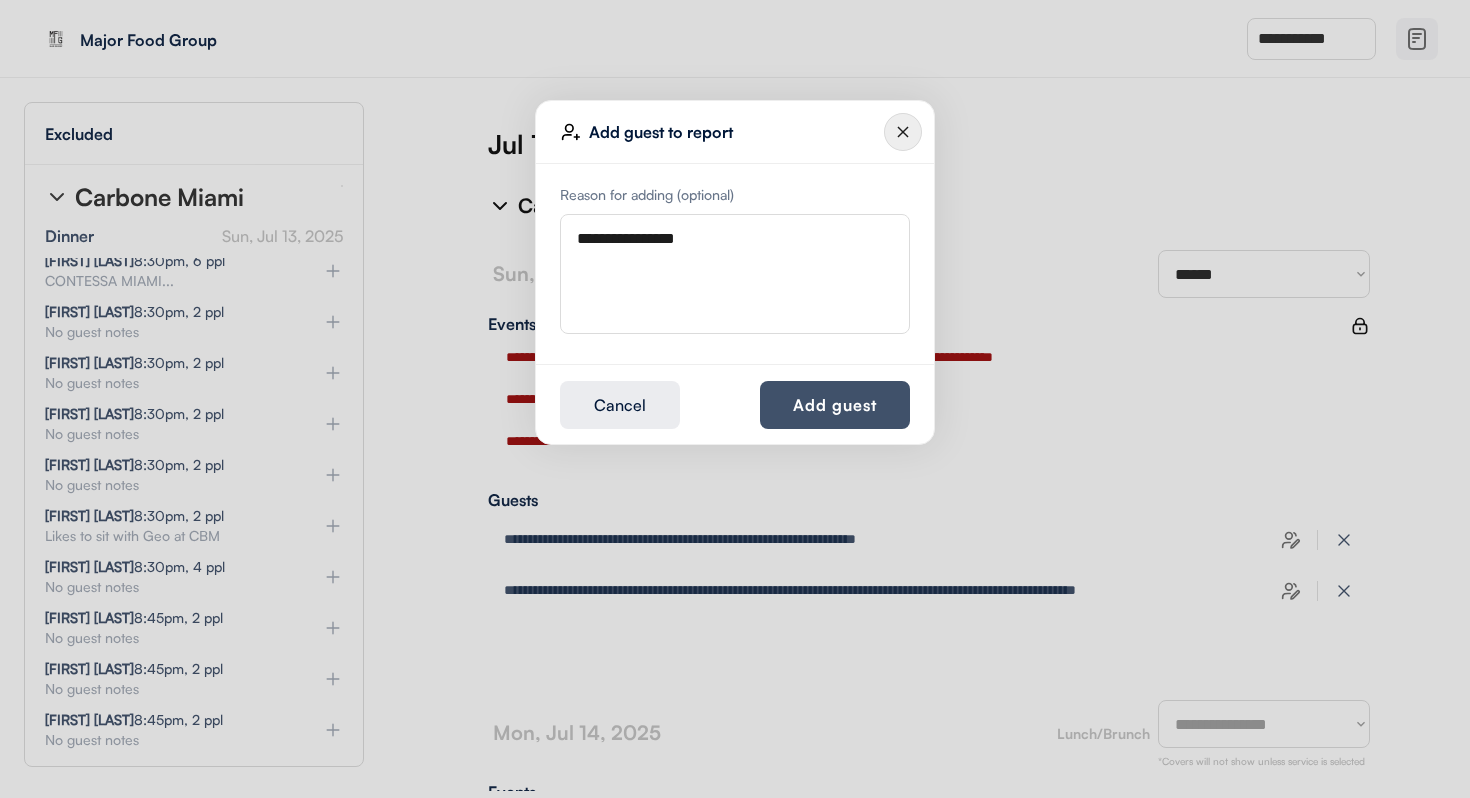 type on "**********" 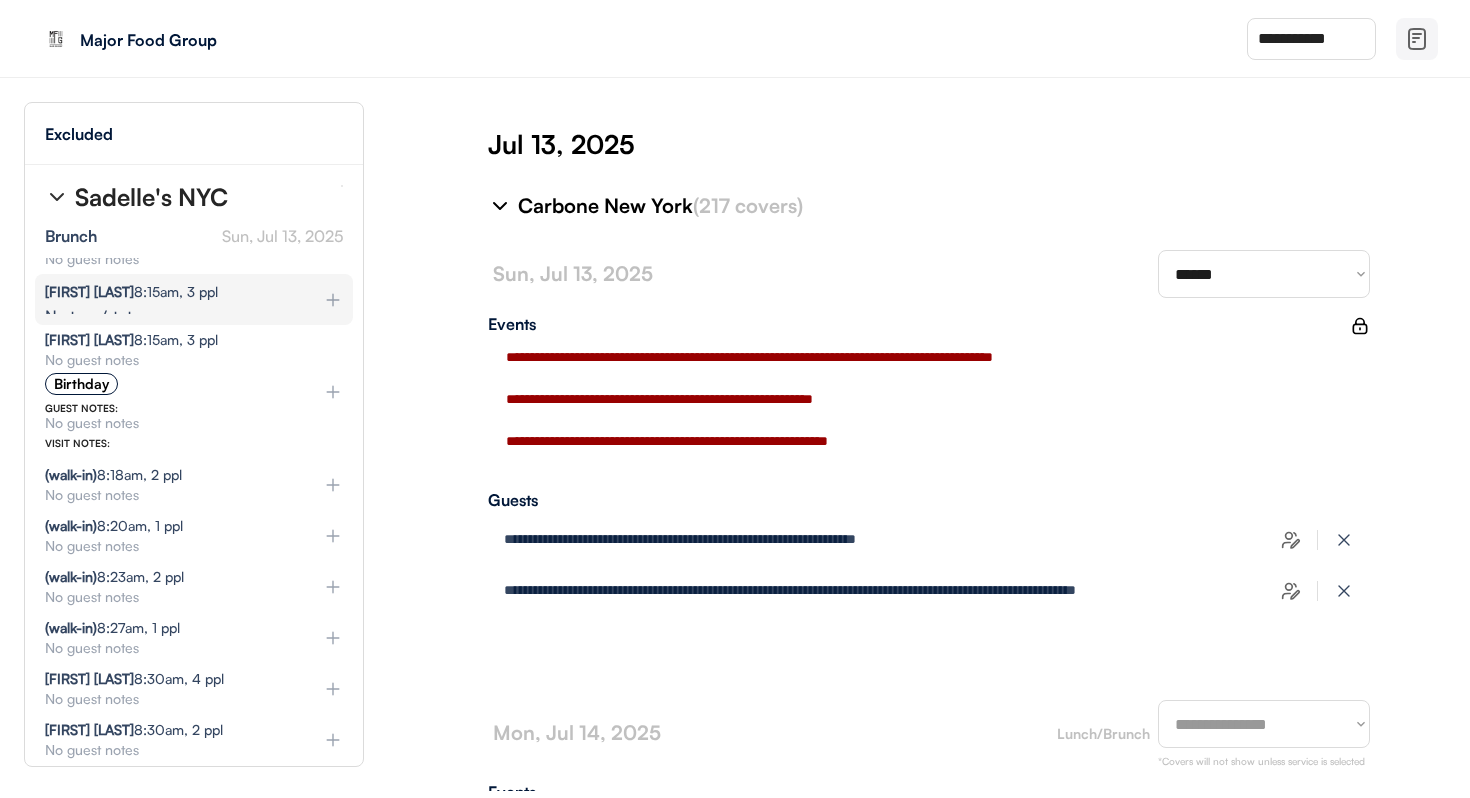 scroll, scrollTop: 9100, scrollLeft: 0, axis: vertical 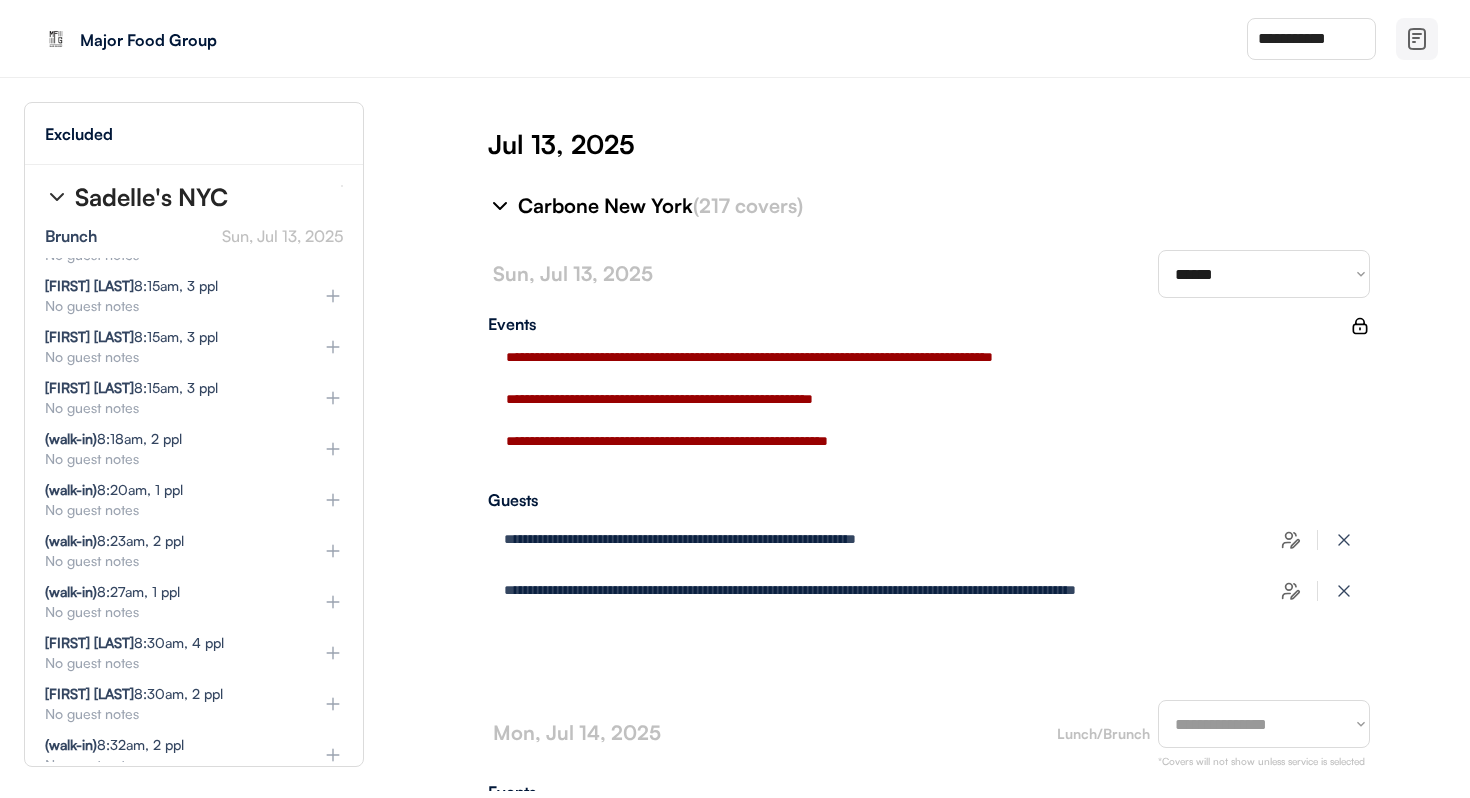 click on "Sadelle's NYC" at bounding box center [151, 197] 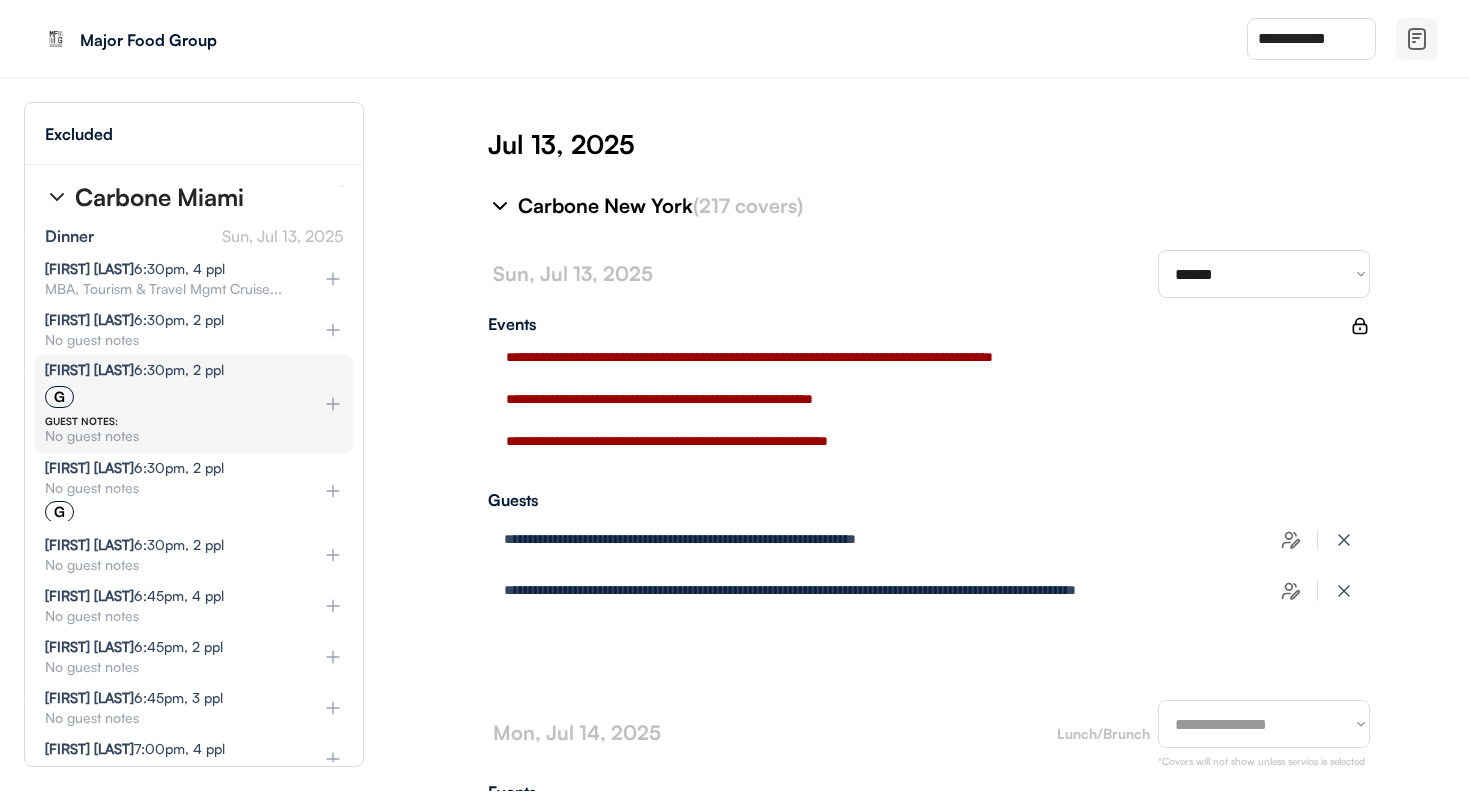 scroll, scrollTop: 11283, scrollLeft: 0, axis: vertical 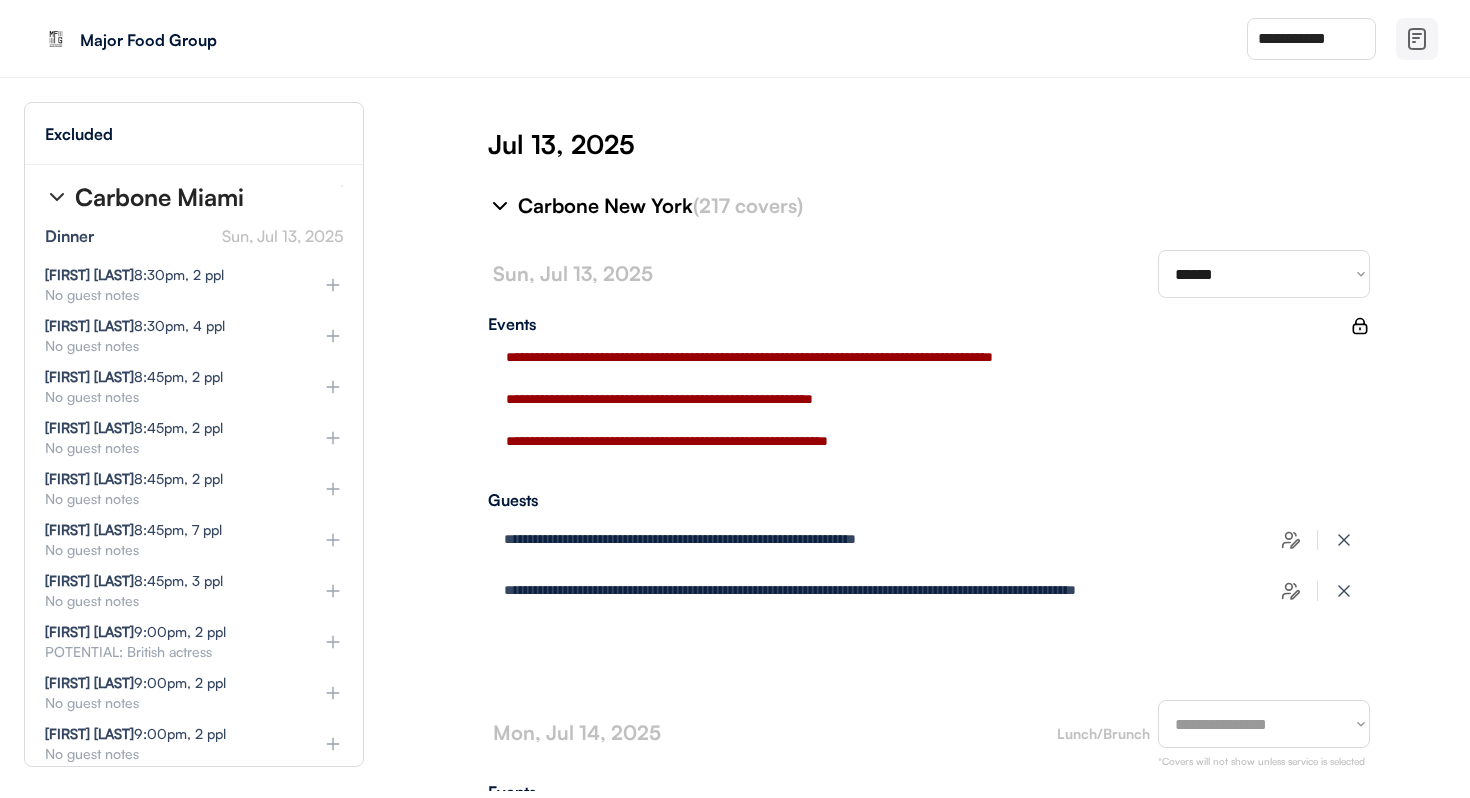 click on "Carbone Miami" at bounding box center [159, 197] 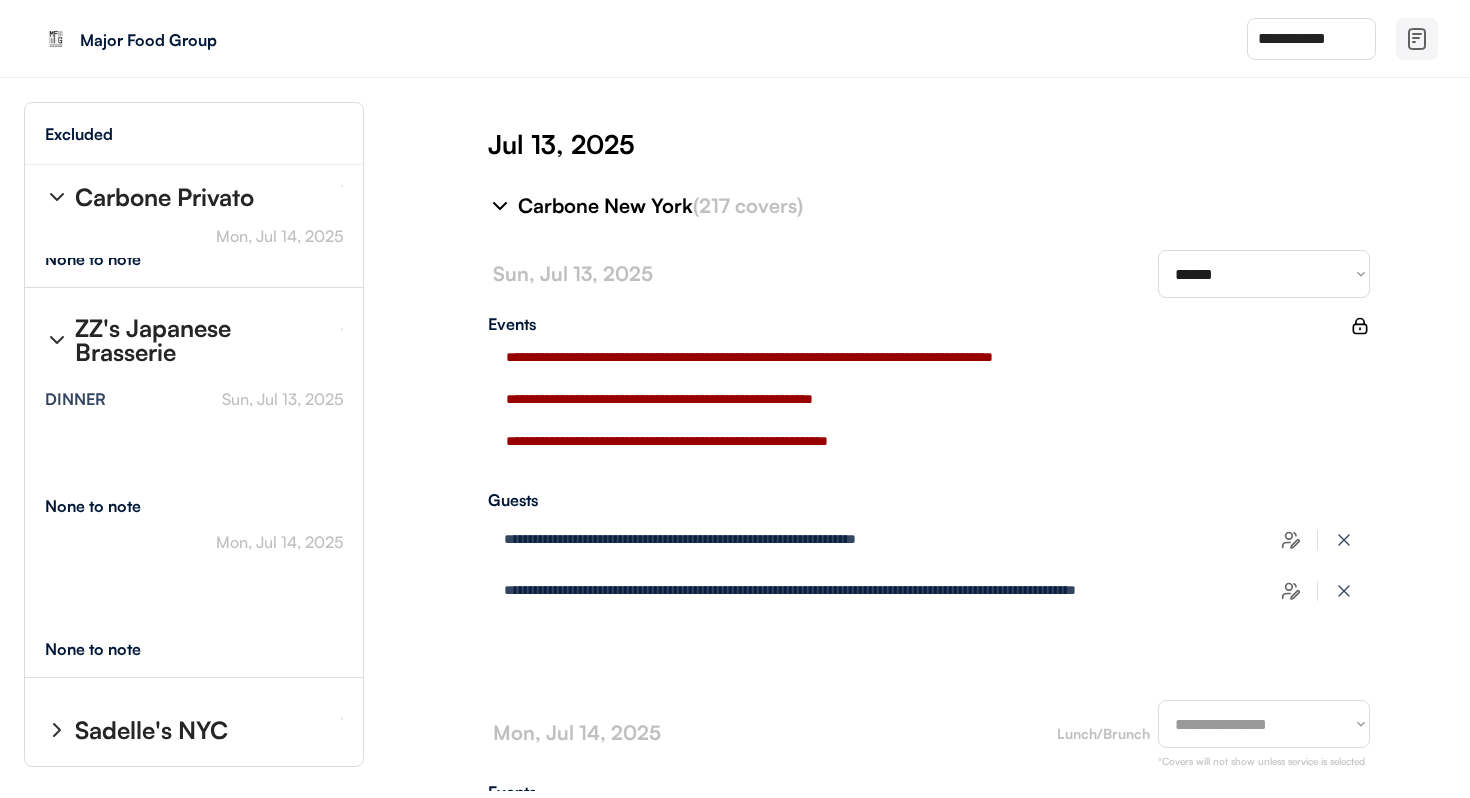 scroll, scrollTop: 8504, scrollLeft: 0, axis: vertical 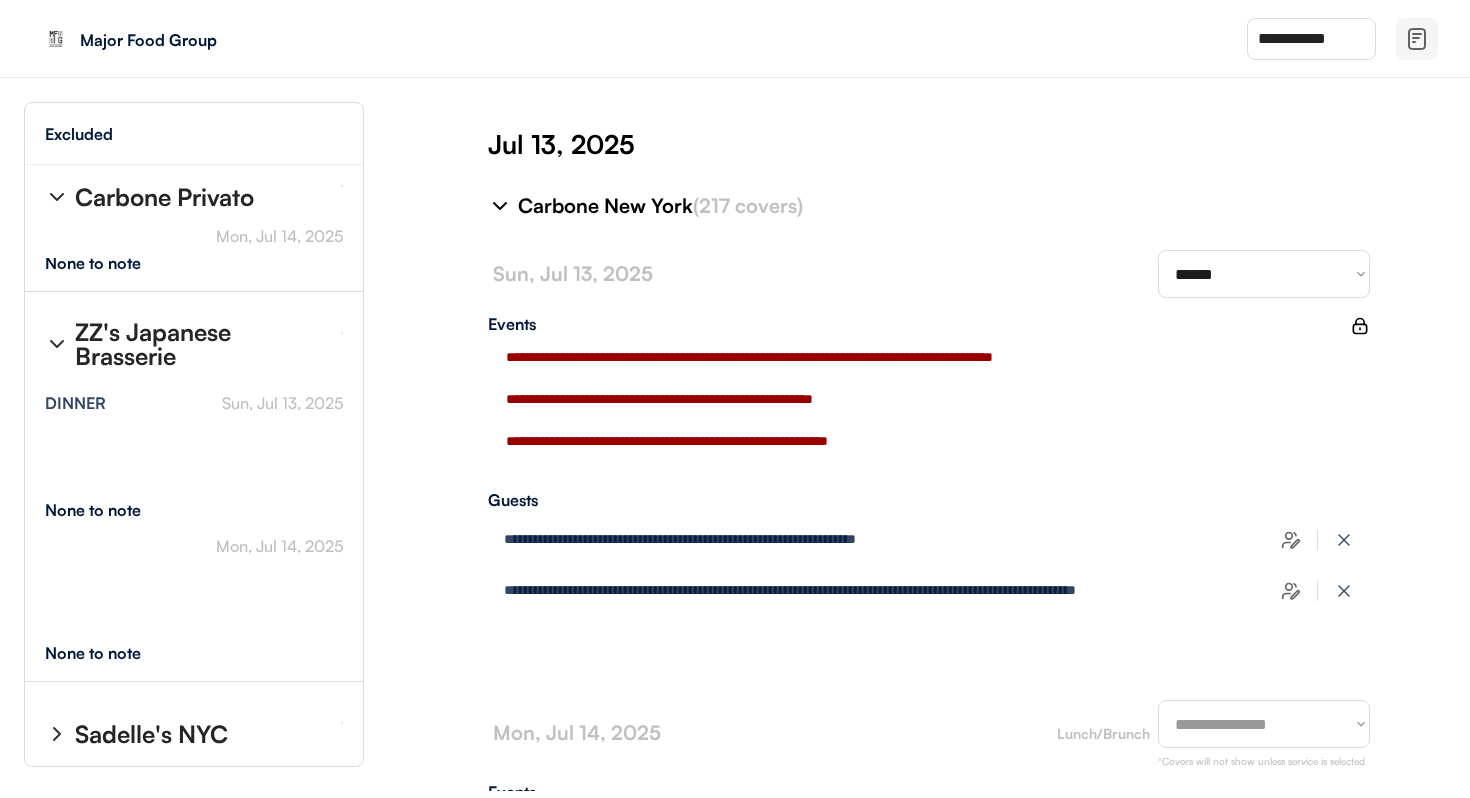 click on "**********" at bounding box center [194, 486] 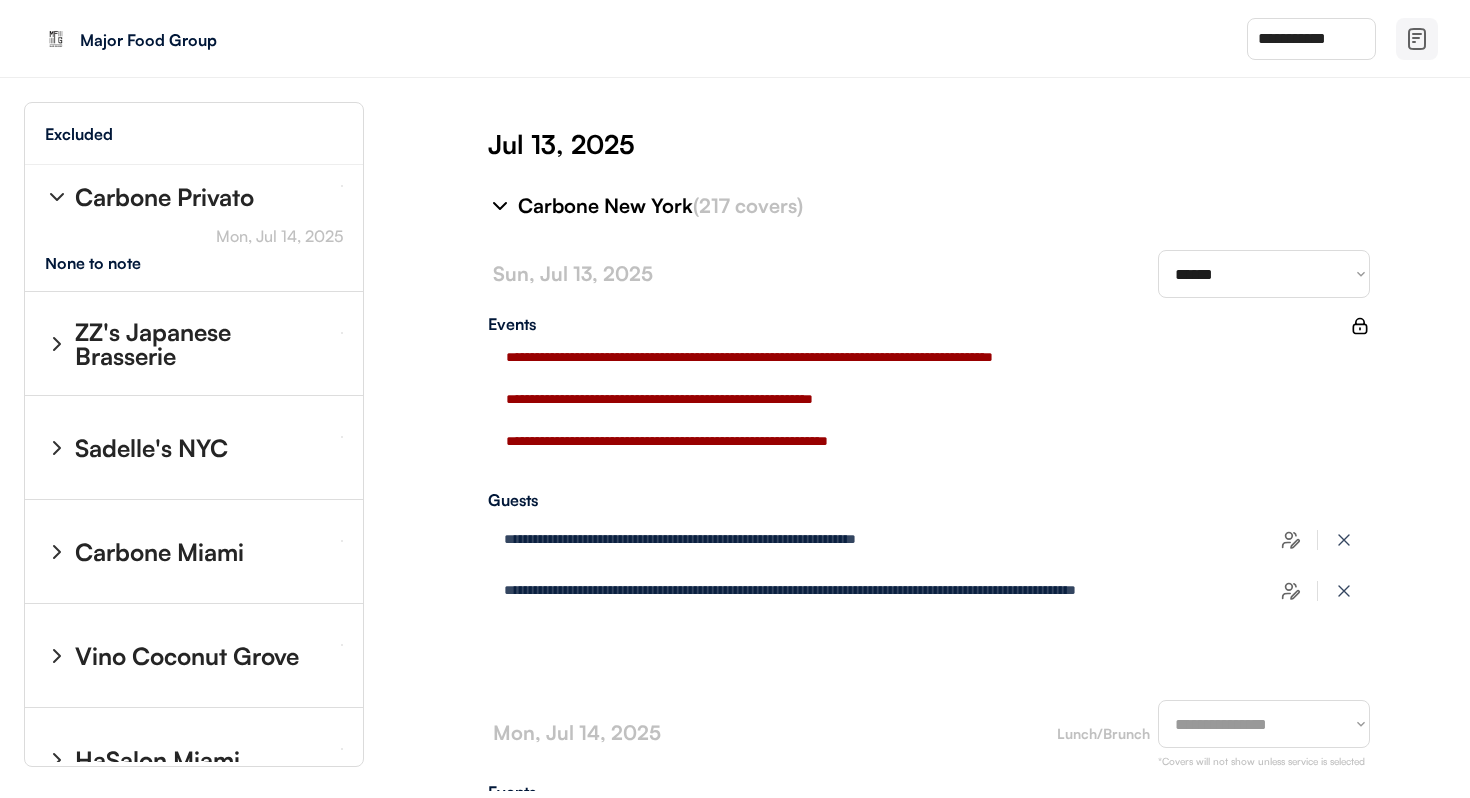 click on "Carbone Privato" at bounding box center [164, 197] 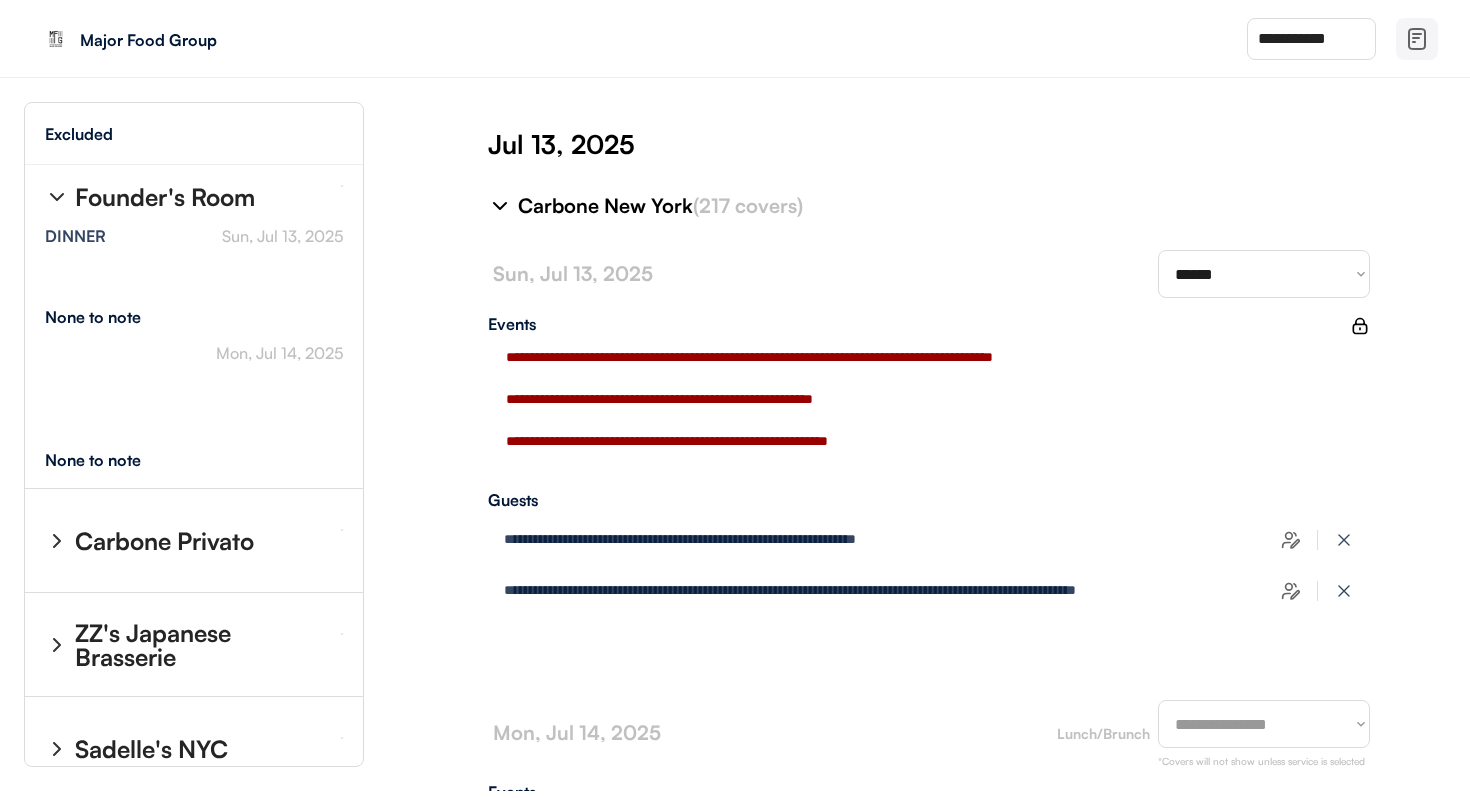 scroll, scrollTop: 7897, scrollLeft: 0, axis: vertical 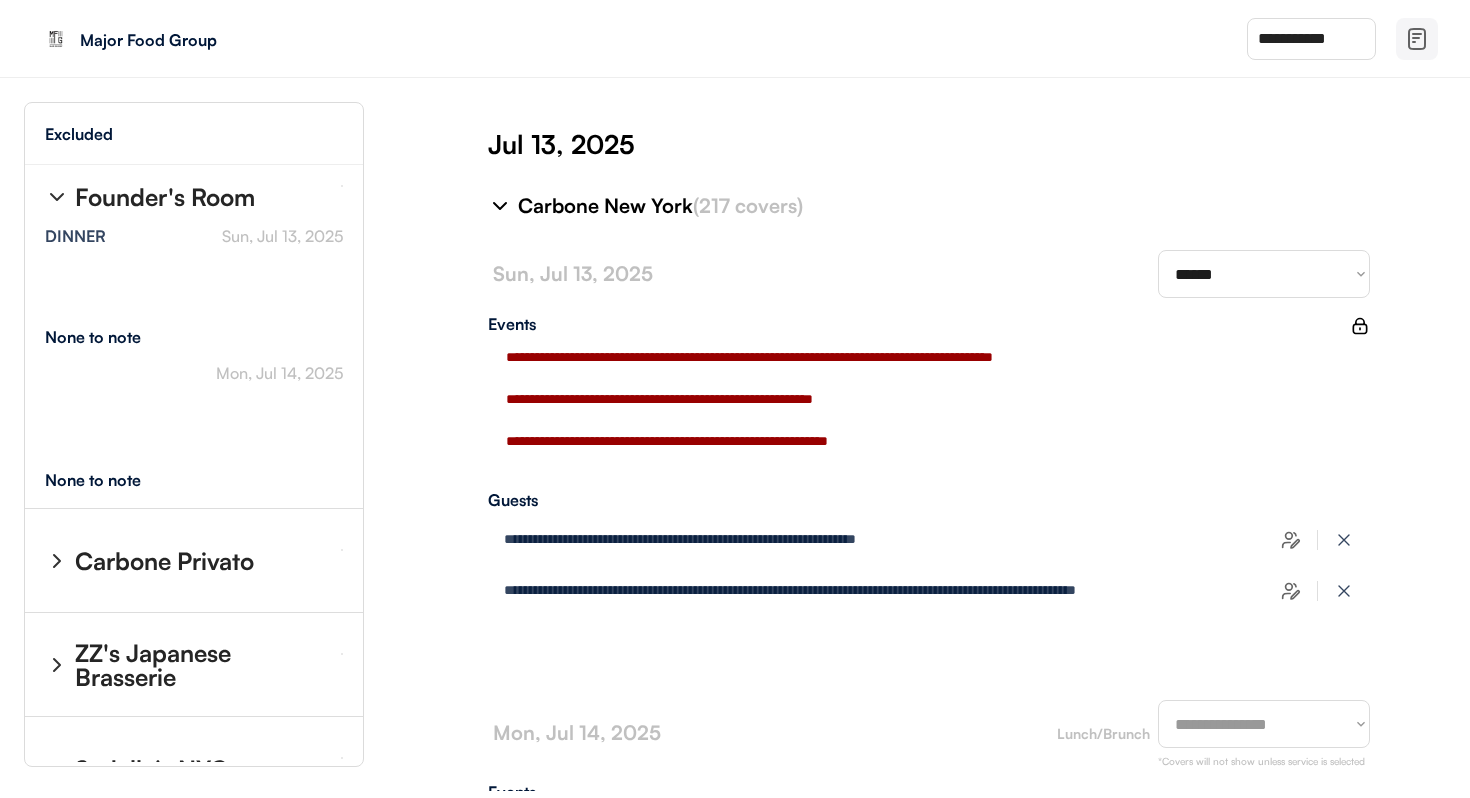 click on "Founder's Room" at bounding box center (165, 197) 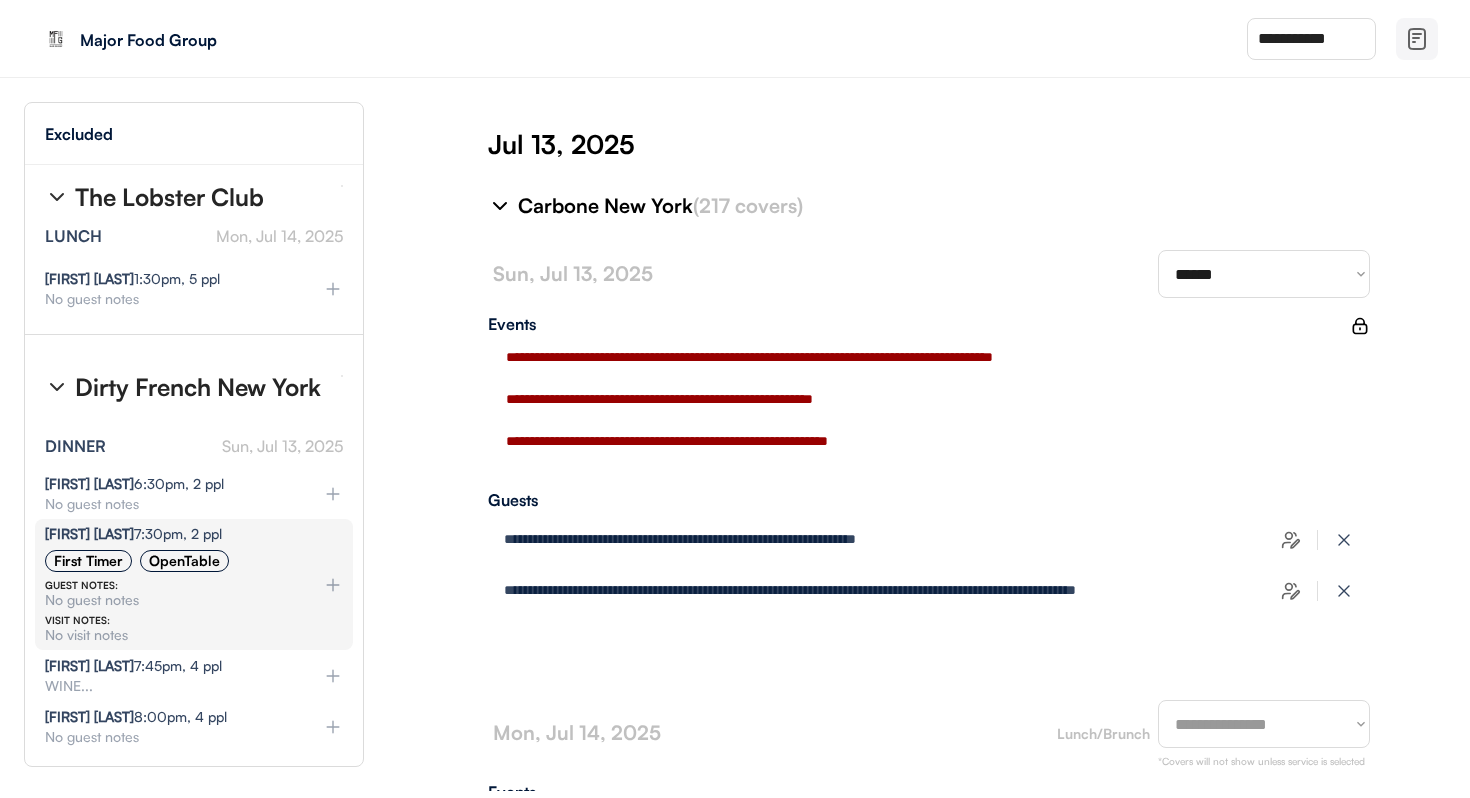 scroll, scrollTop: 7161, scrollLeft: 0, axis: vertical 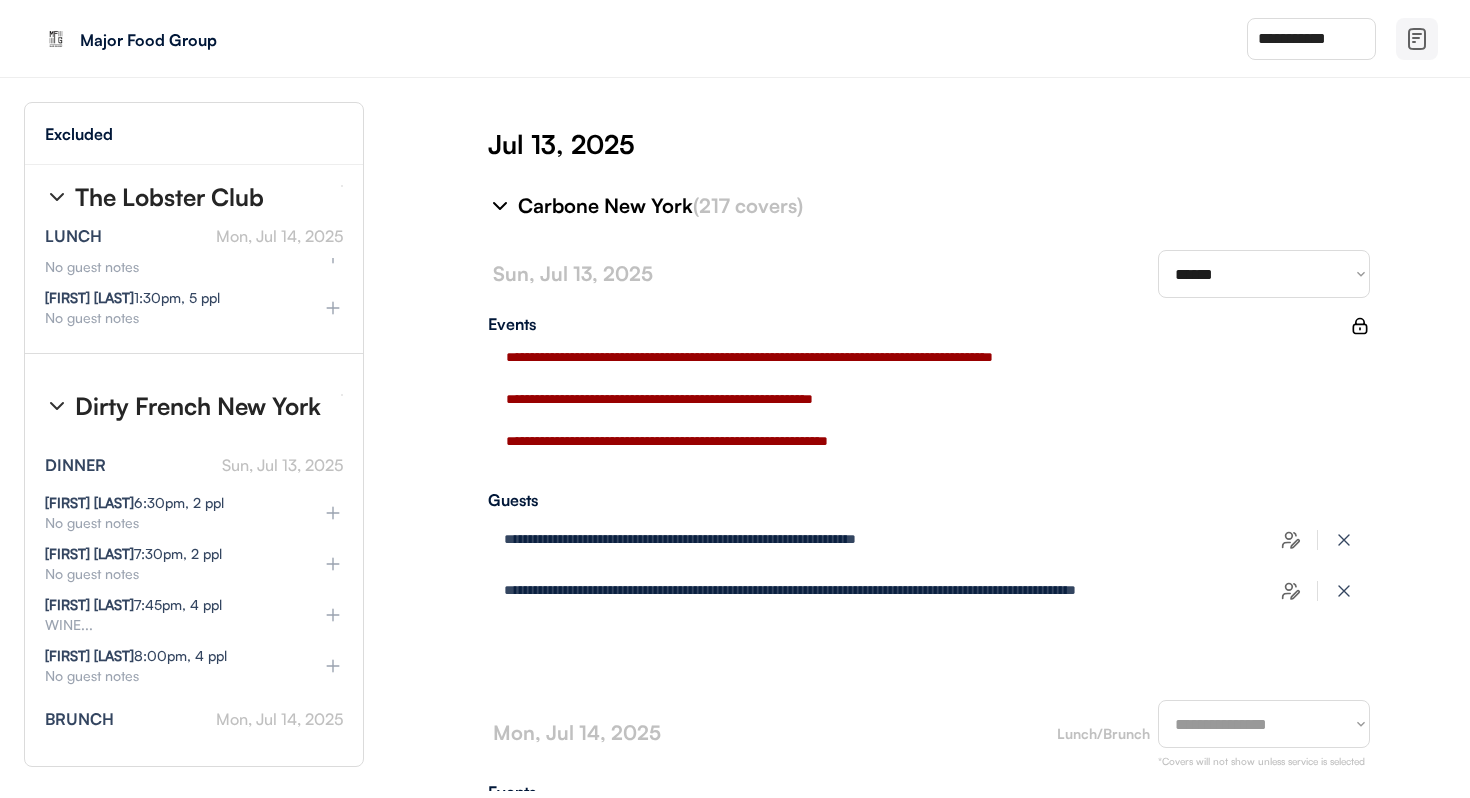 click on "Dirty French New York" at bounding box center (198, 406) 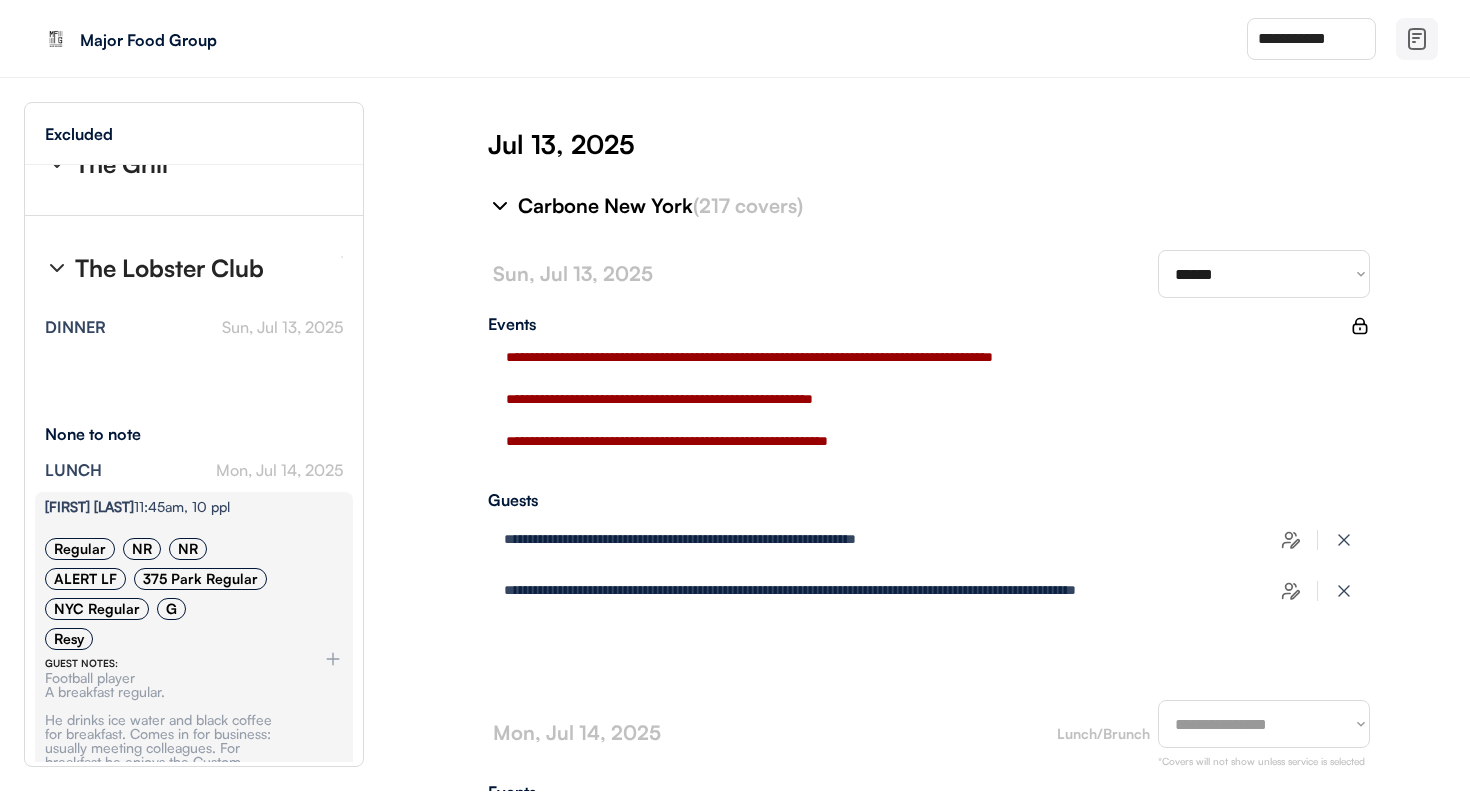 scroll, scrollTop: 5519, scrollLeft: 0, axis: vertical 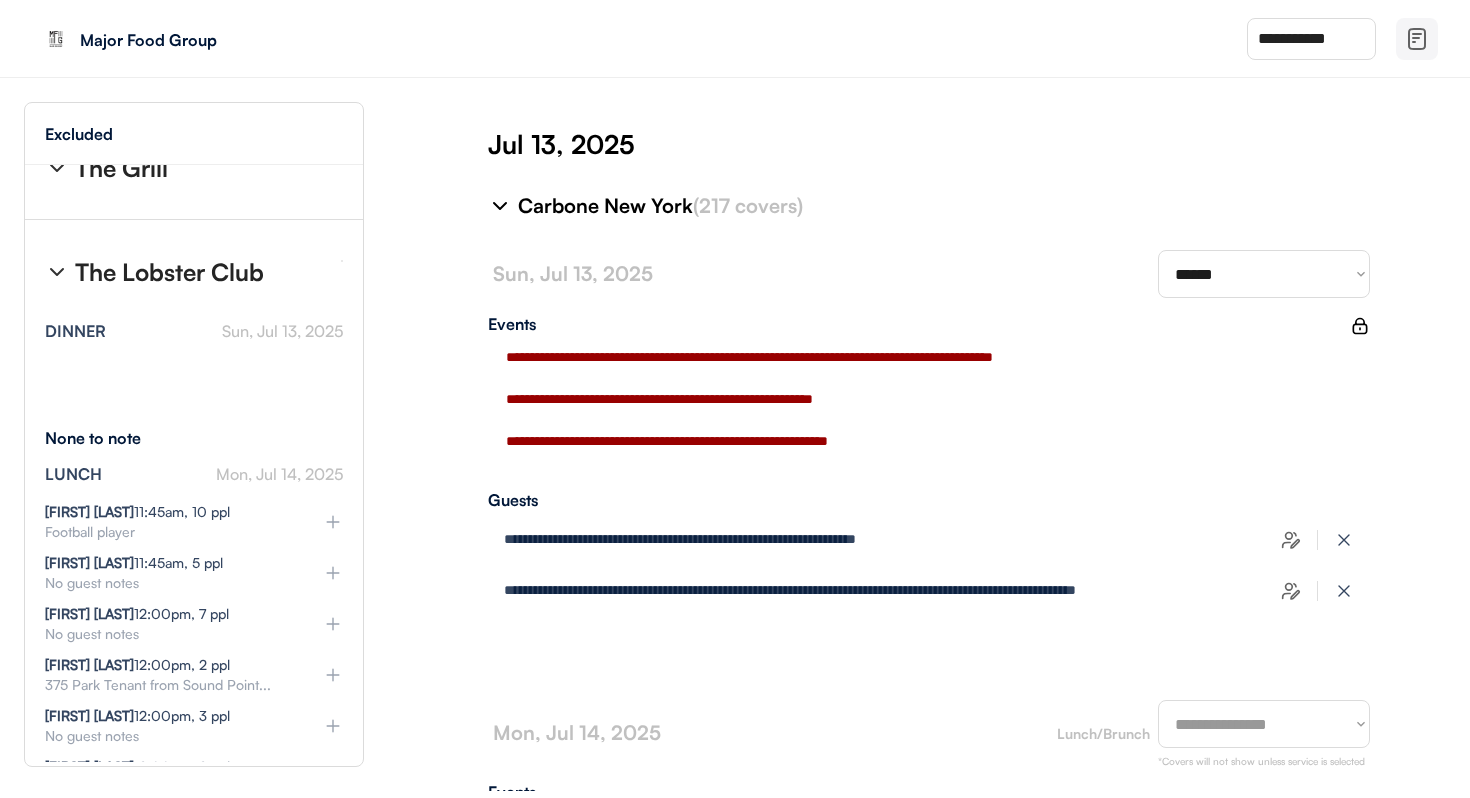click on "The Lobster Club" at bounding box center [169, 272] 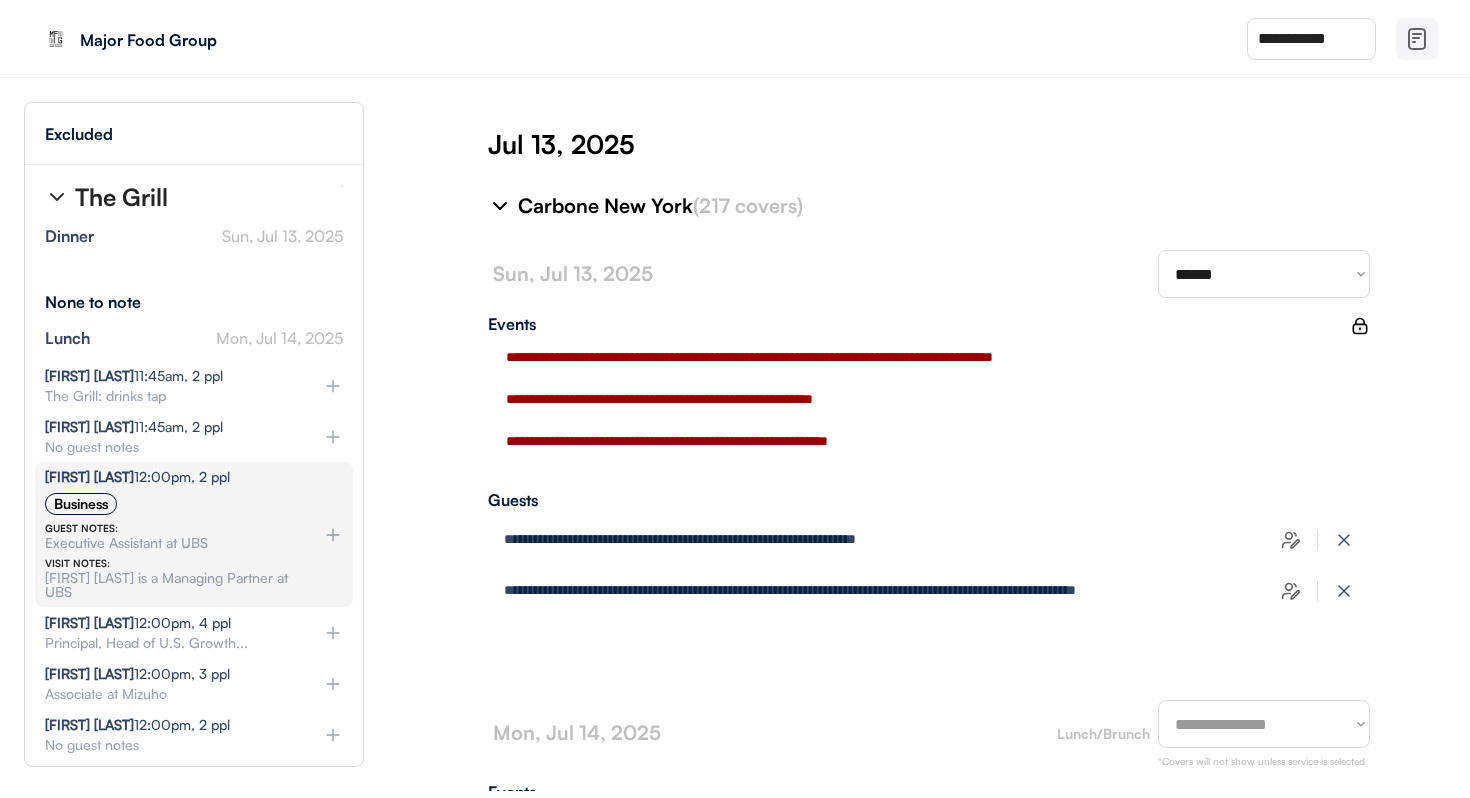 scroll, scrollTop: 4277, scrollLeft: 0, axis: vertical 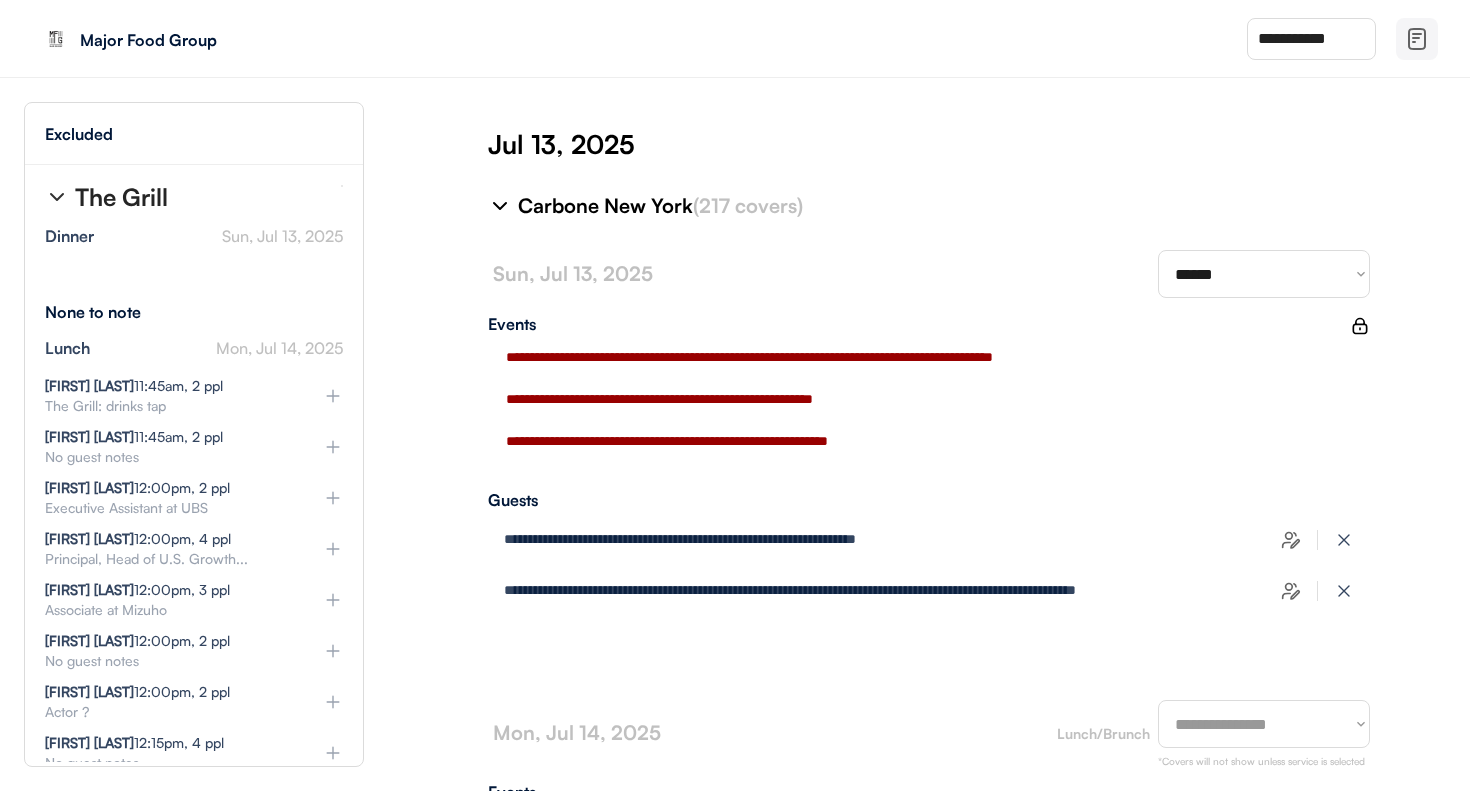 click on "The Grill" at bounding box center (121, 197) 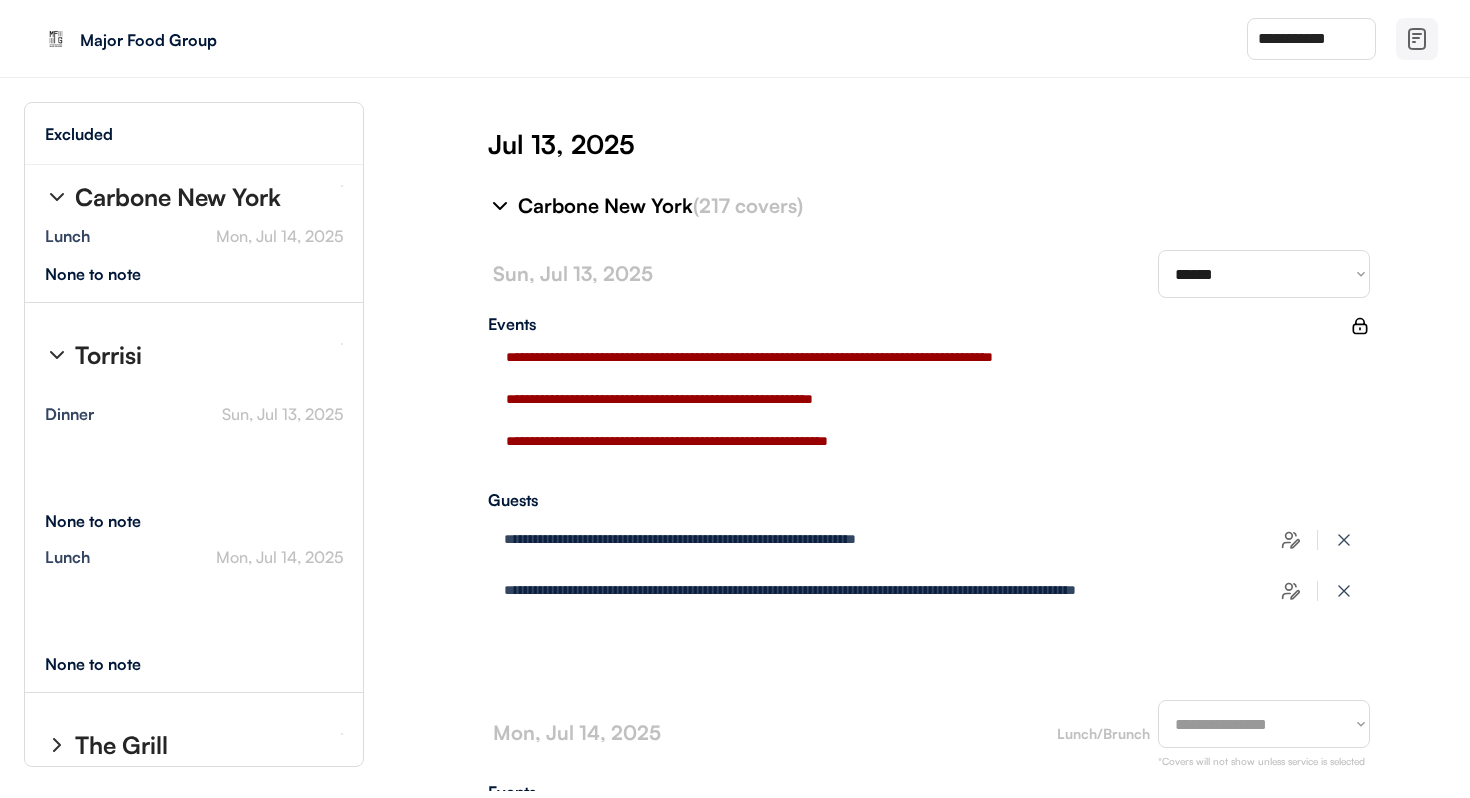 scroll, scrollTop: 3654, scrollLeft: 0, axis: vertical 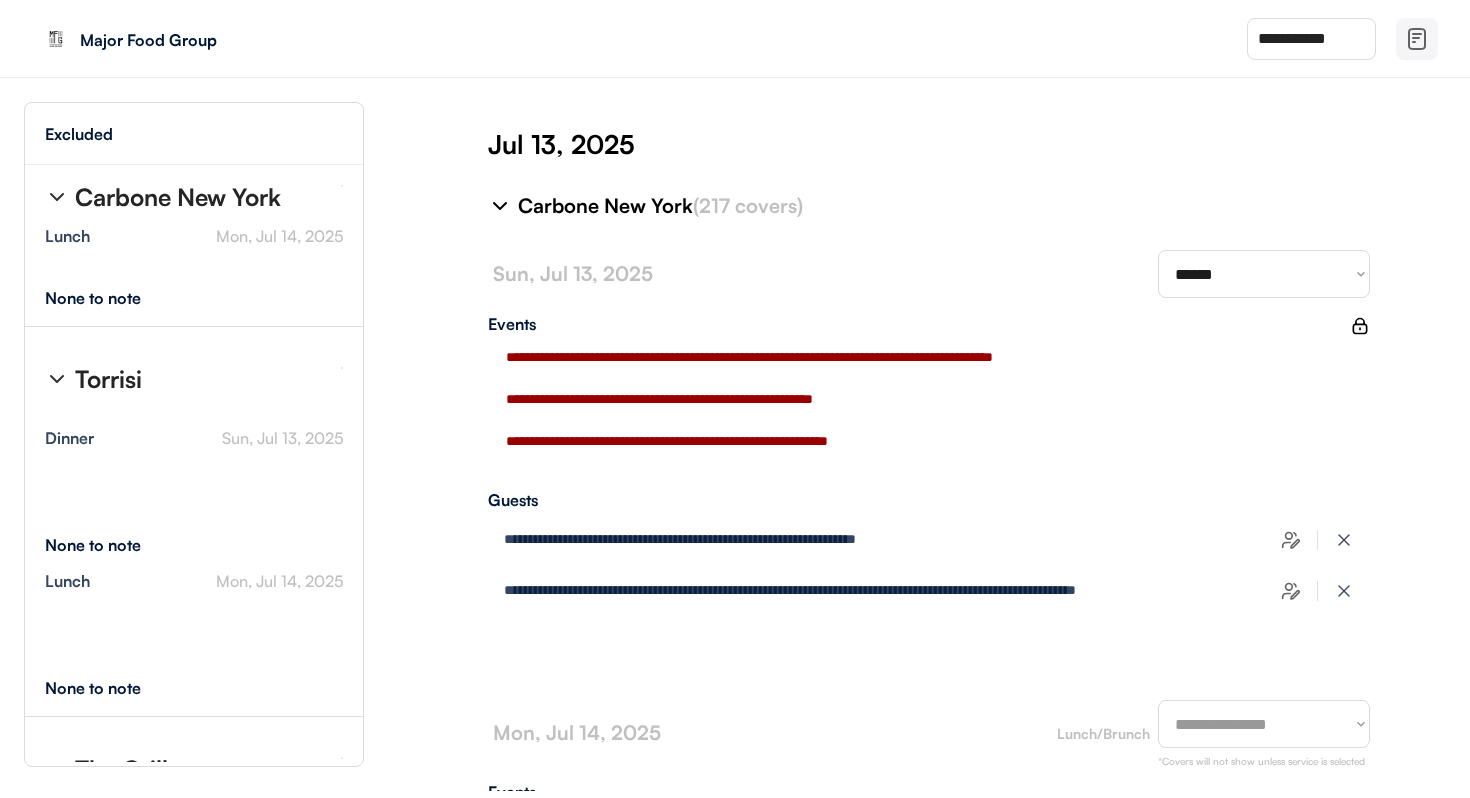 click on "Torrisi" at bounding box center (108, 379) 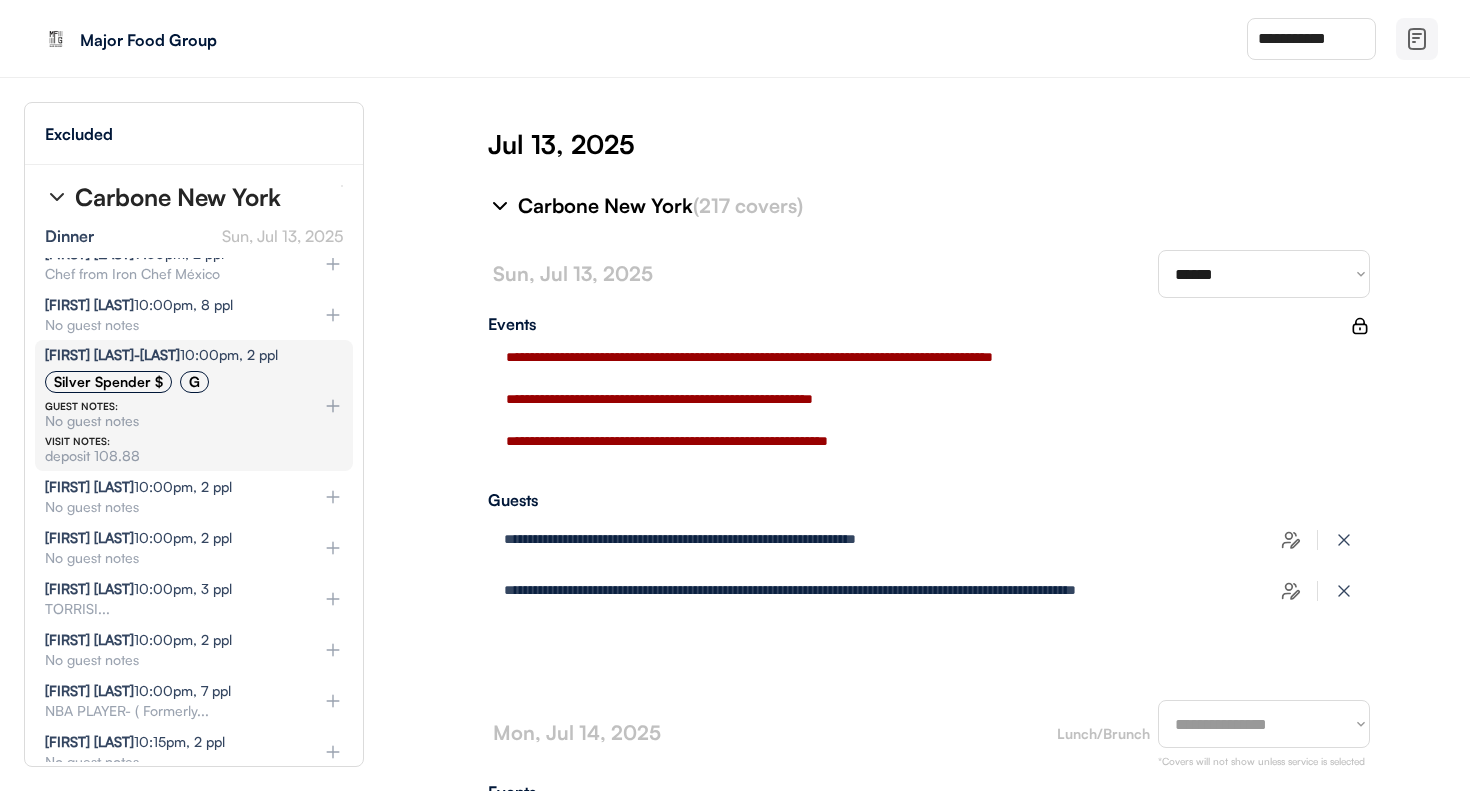 scroll, scrollTop: 2458, scrollLeft: 0, axis: vertical 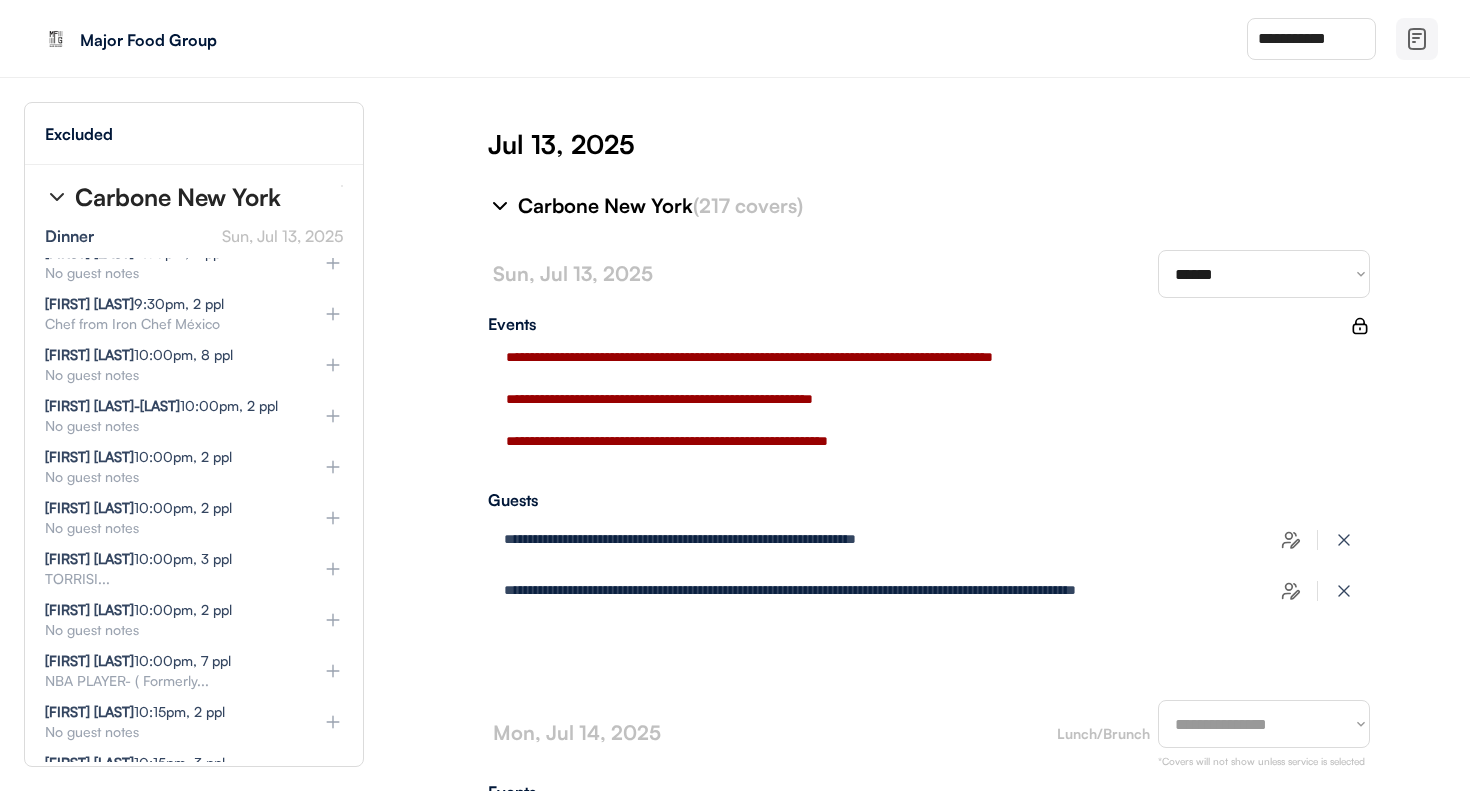 click 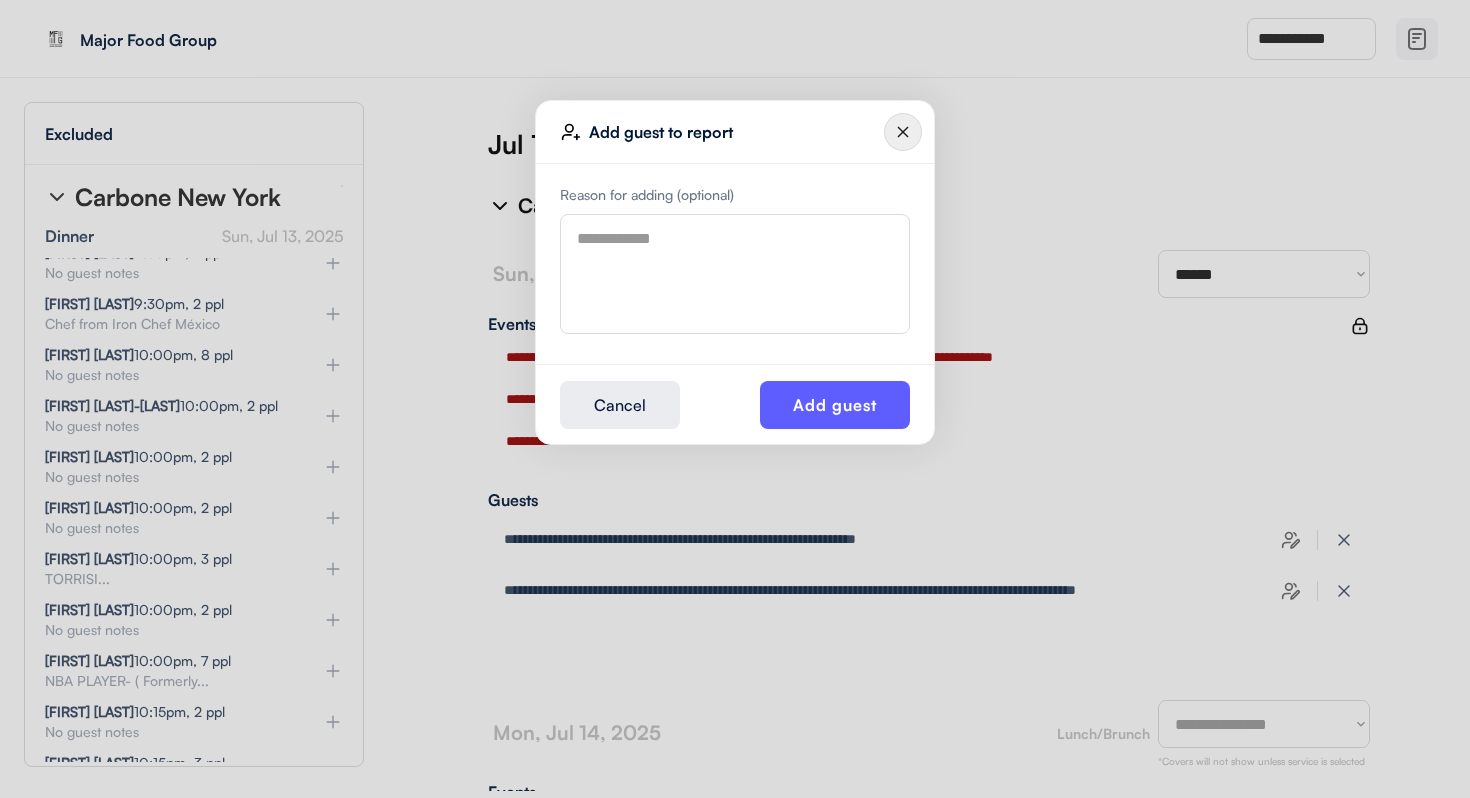 drag, startPoint x: 666, startPoint y: 276, endPoint x: 675, endPoint y: 249, distance: 28.460499 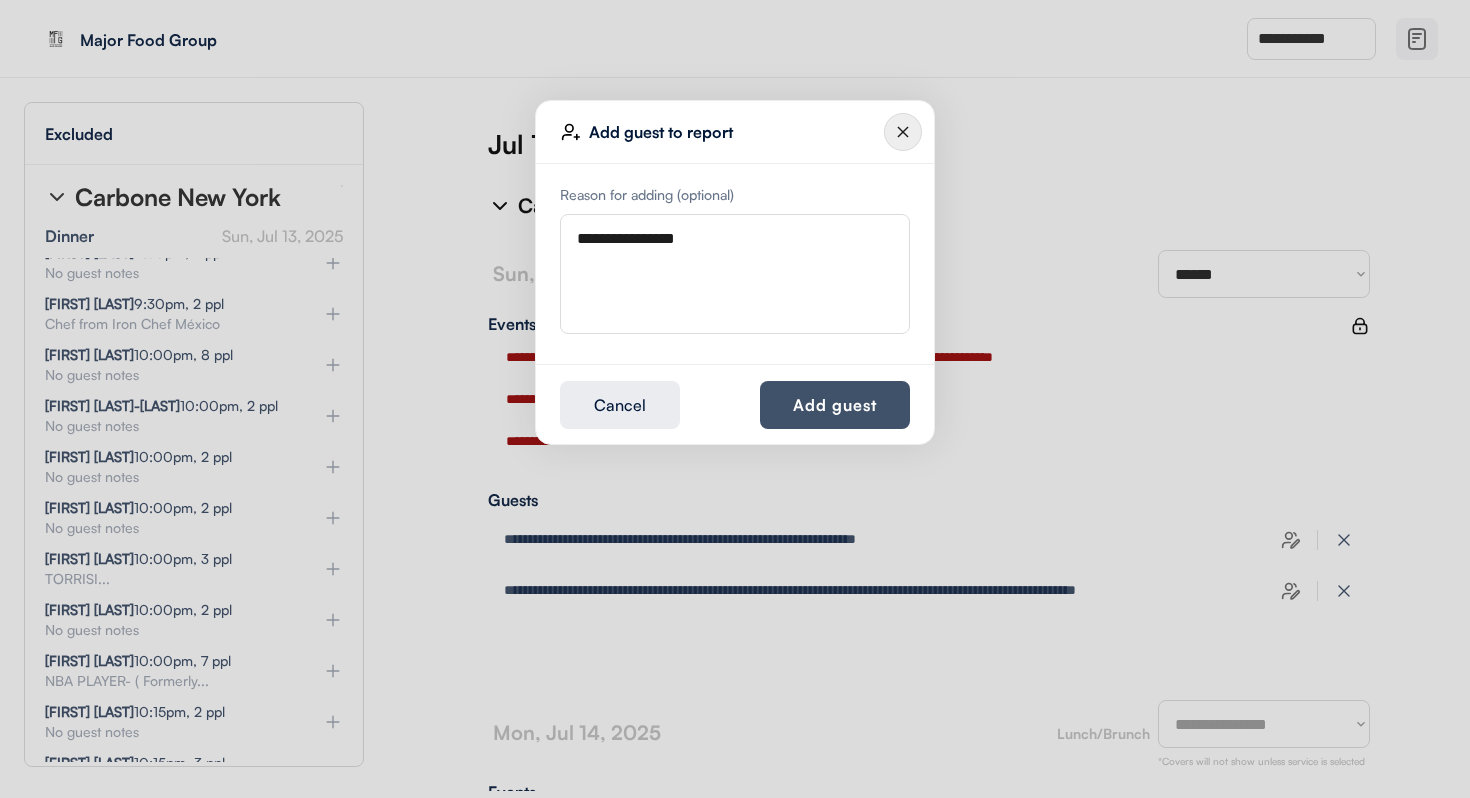 type on "**********" 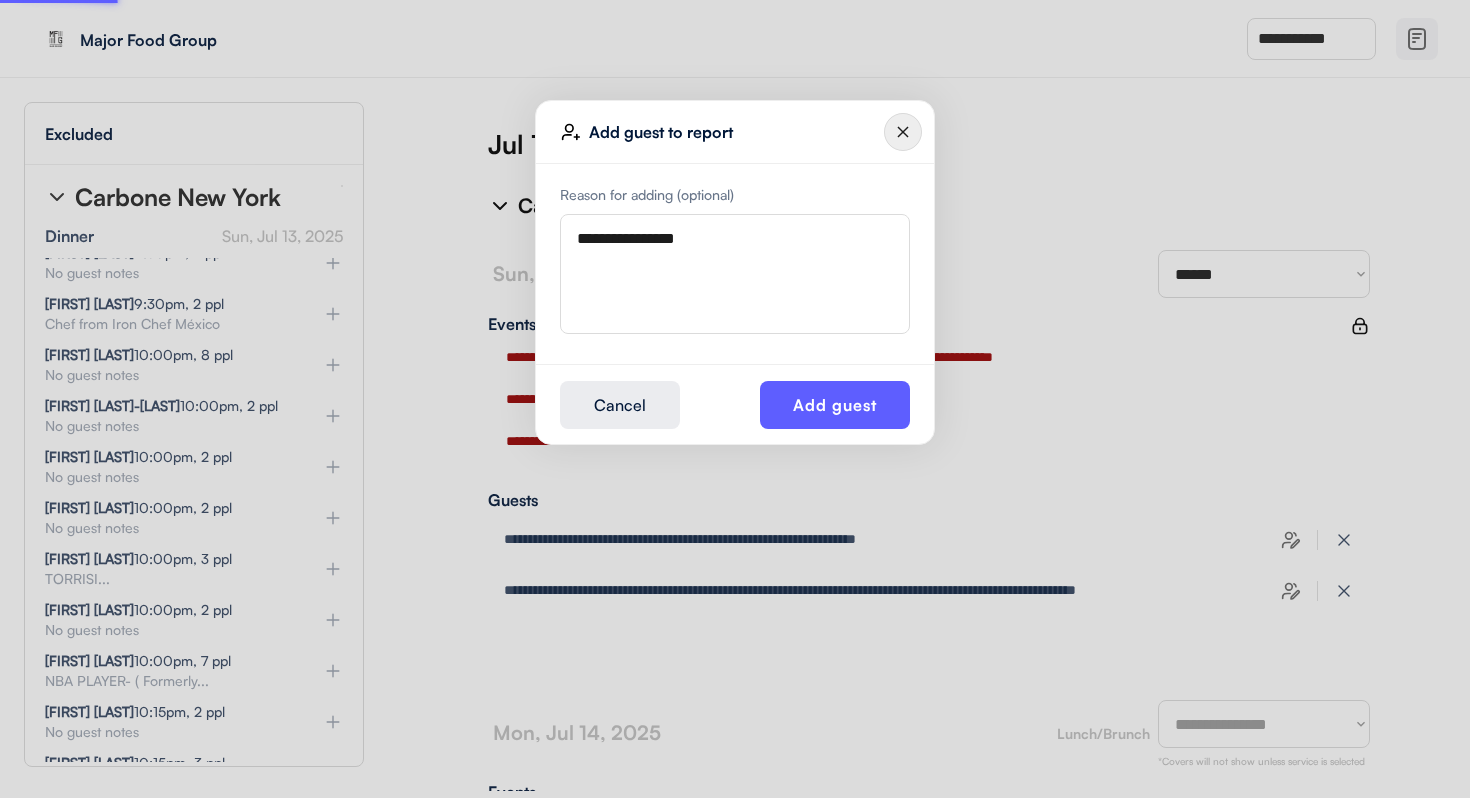type 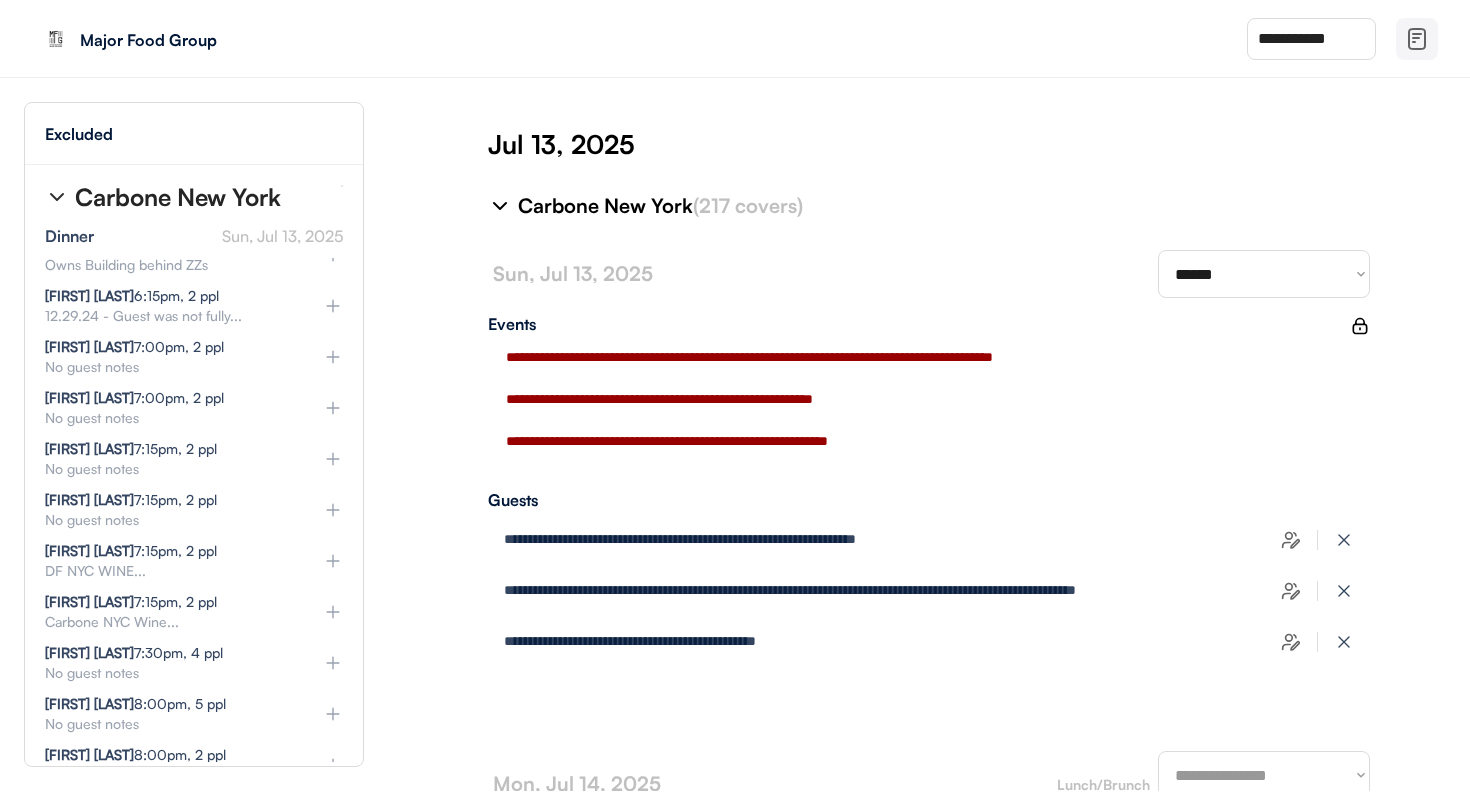 scroll, scrollTop: 1145, scrollLeft: 0, axis: vertical 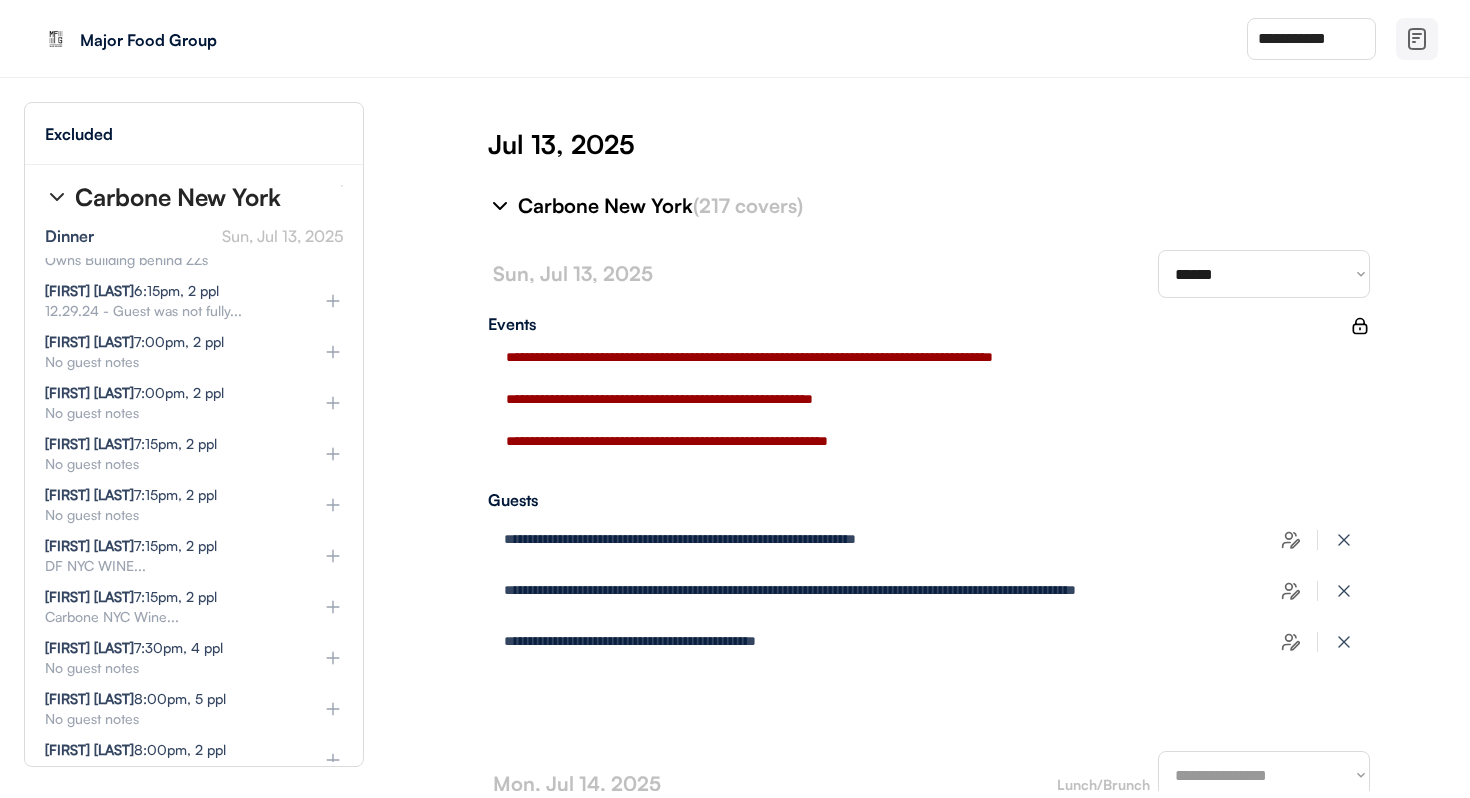 click on "Carbone New York" at bounding box center (178, 197) 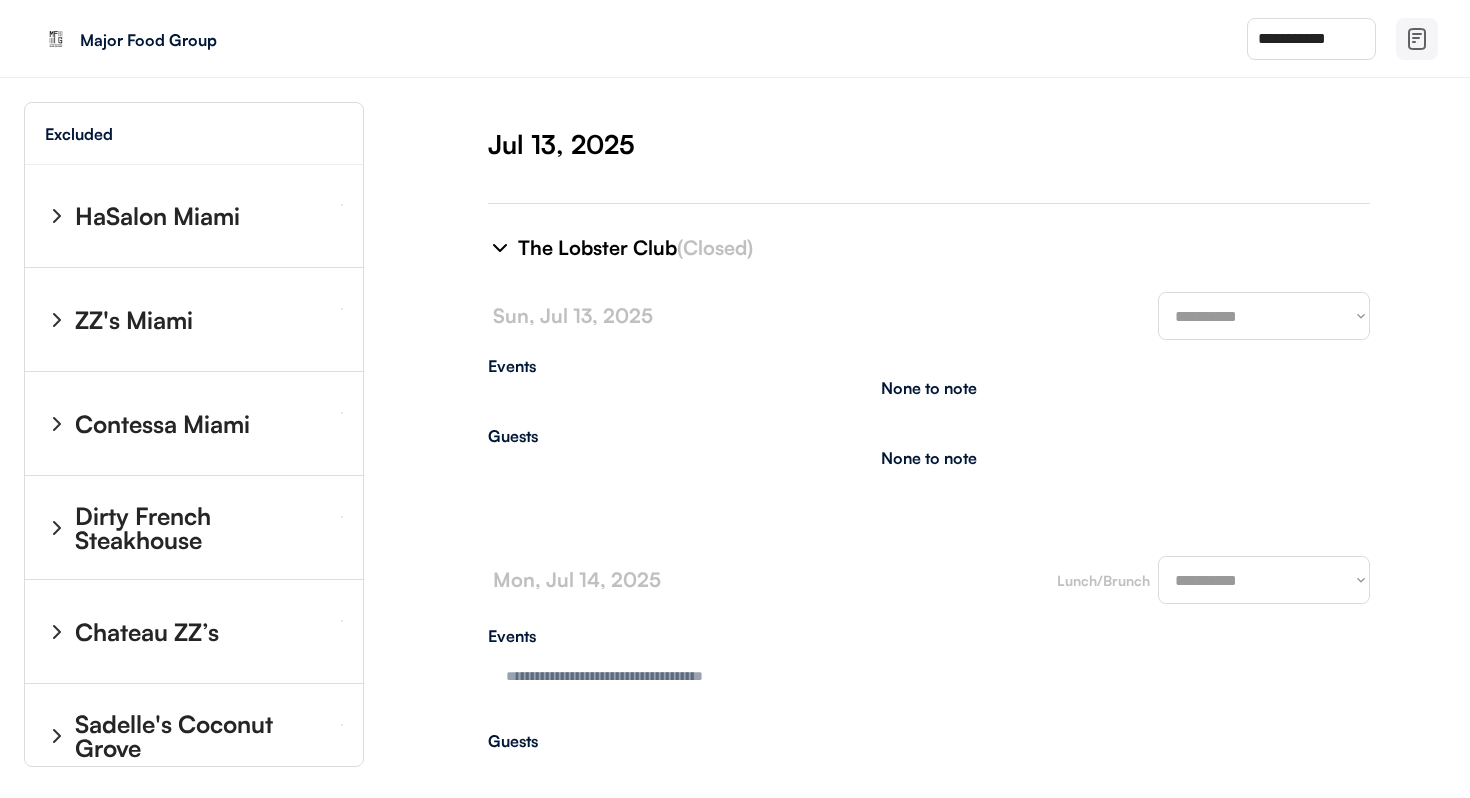 type on "**********" 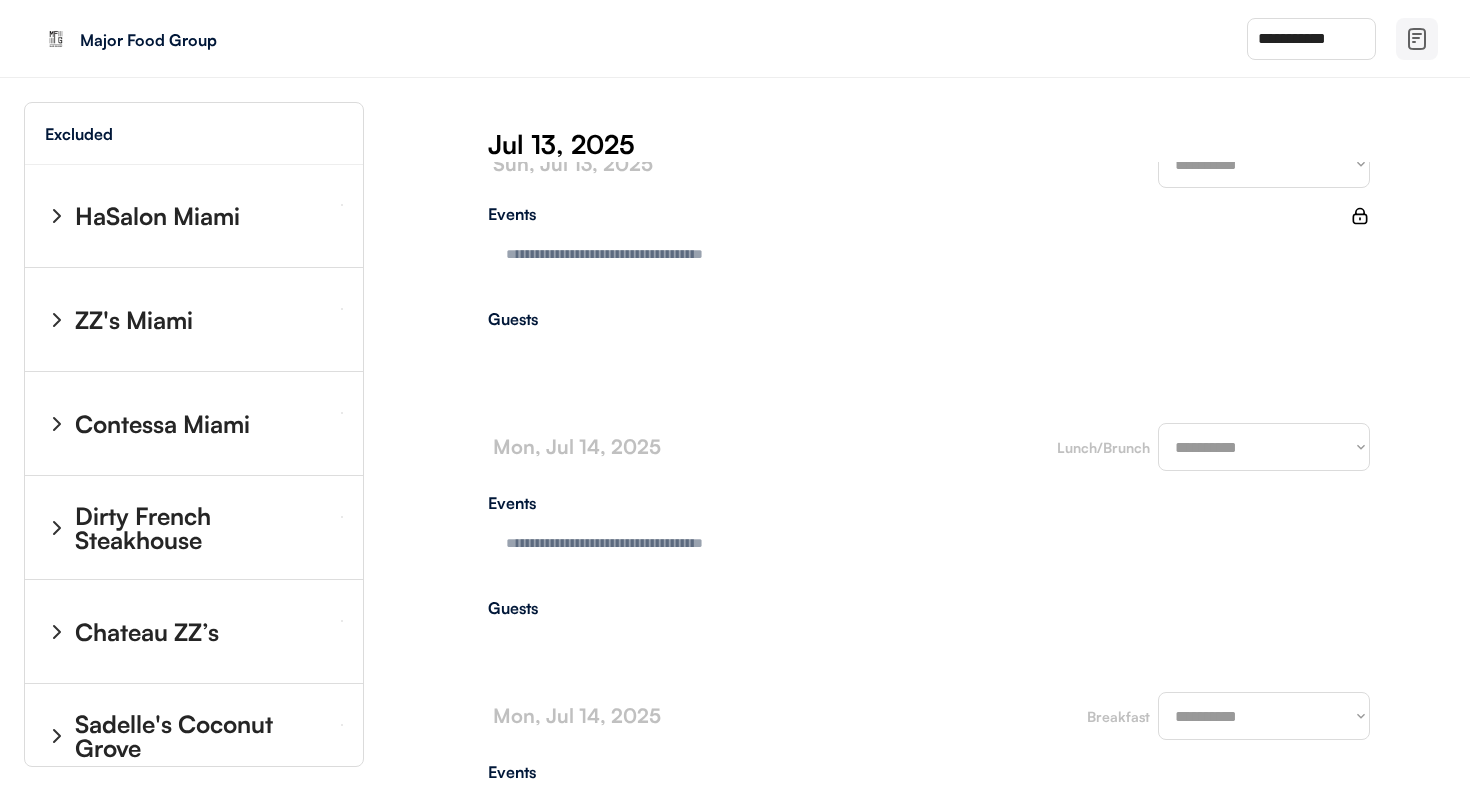 select on "*******" 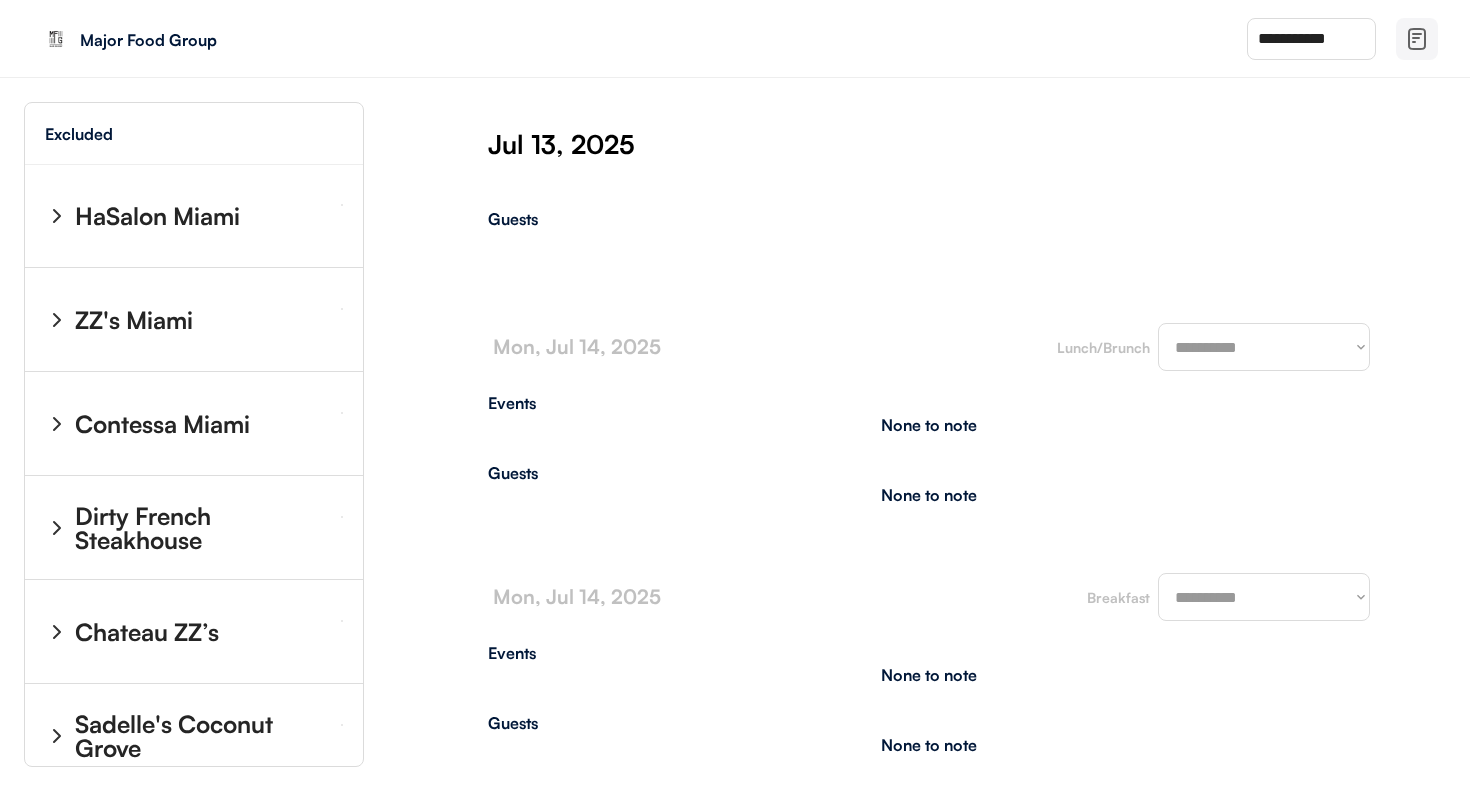 select on "********" 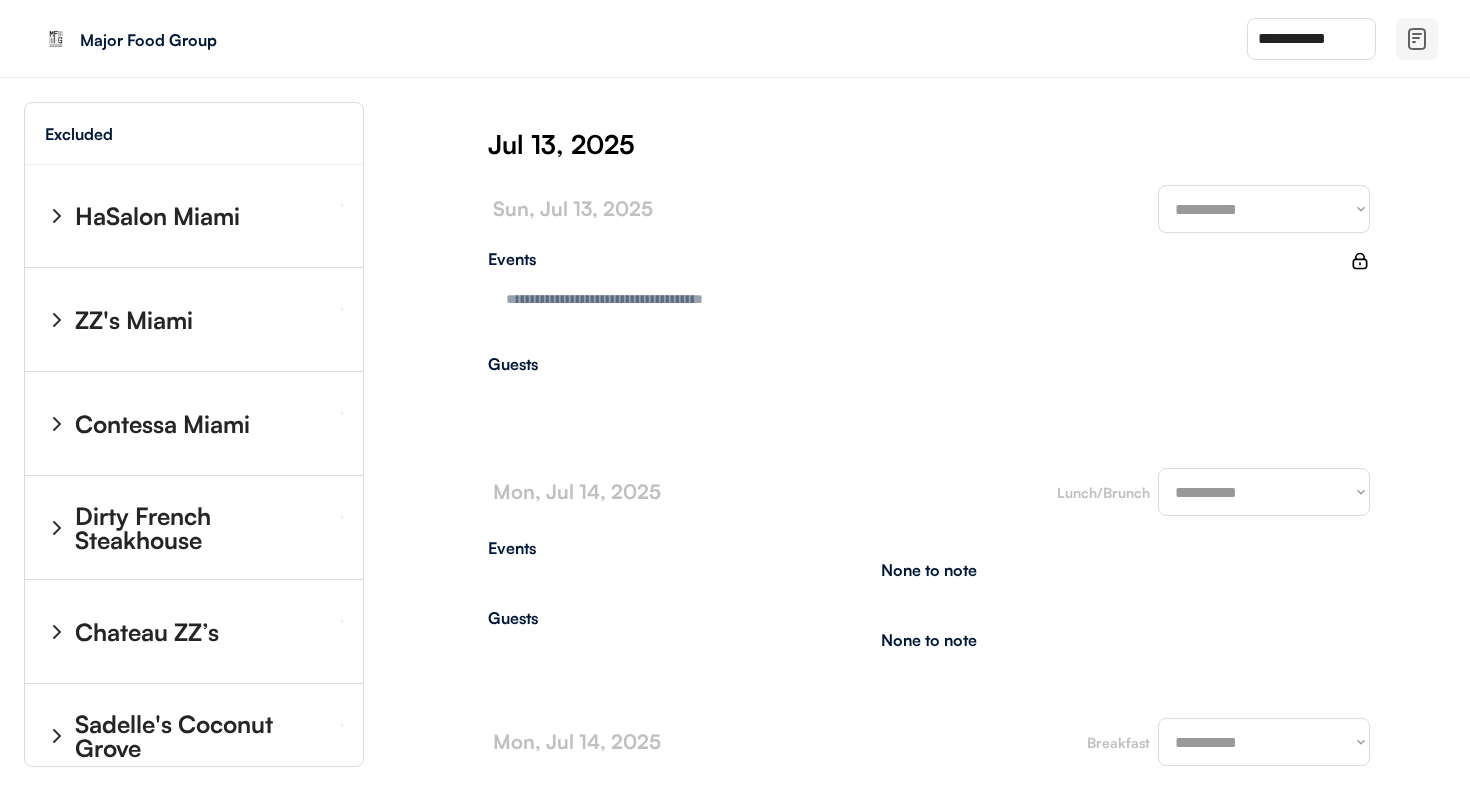 select on "********" 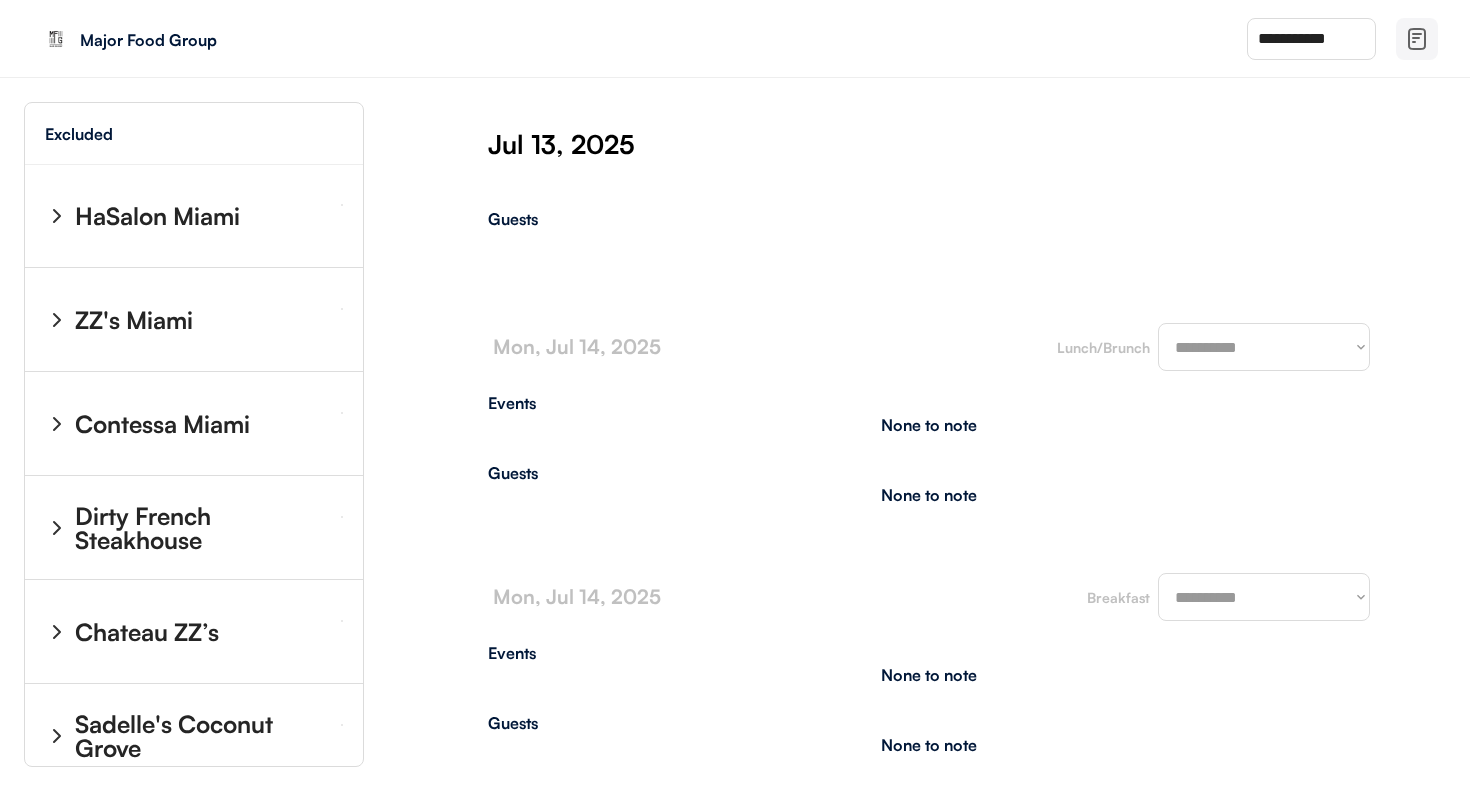type on "**********" 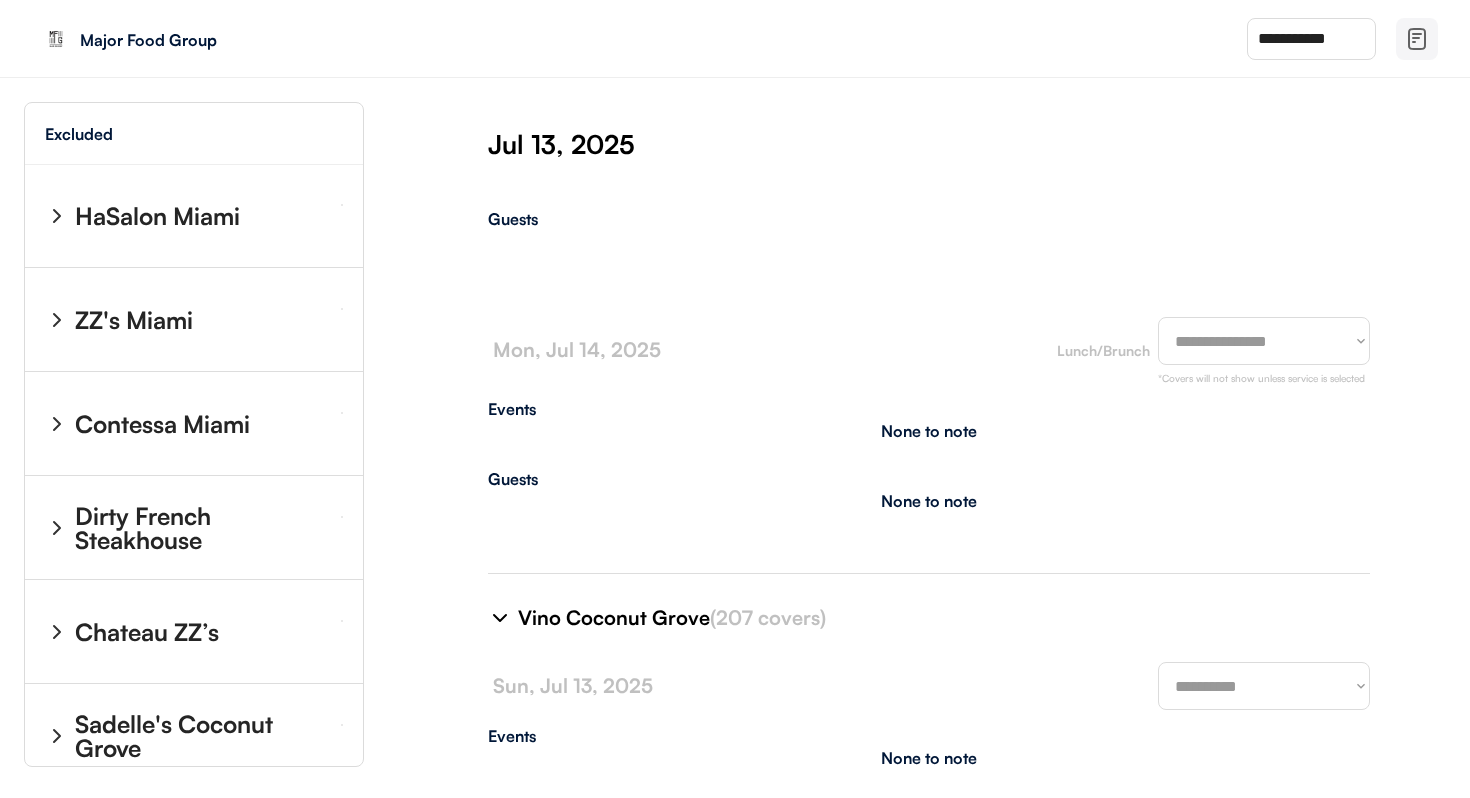 type on "**********" 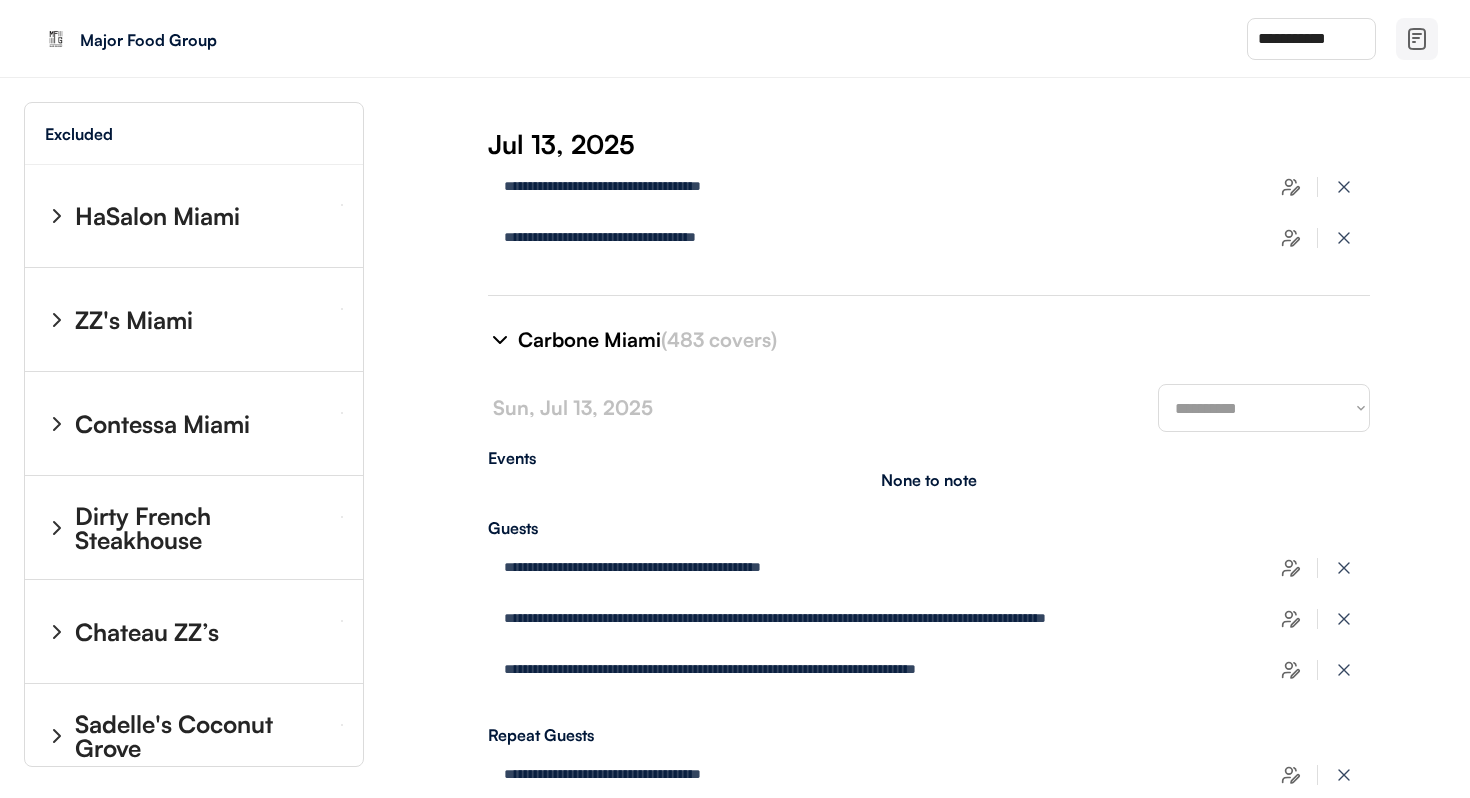 scroll, scrollTop: 6799, scrollLeft: 0, axis: vertical 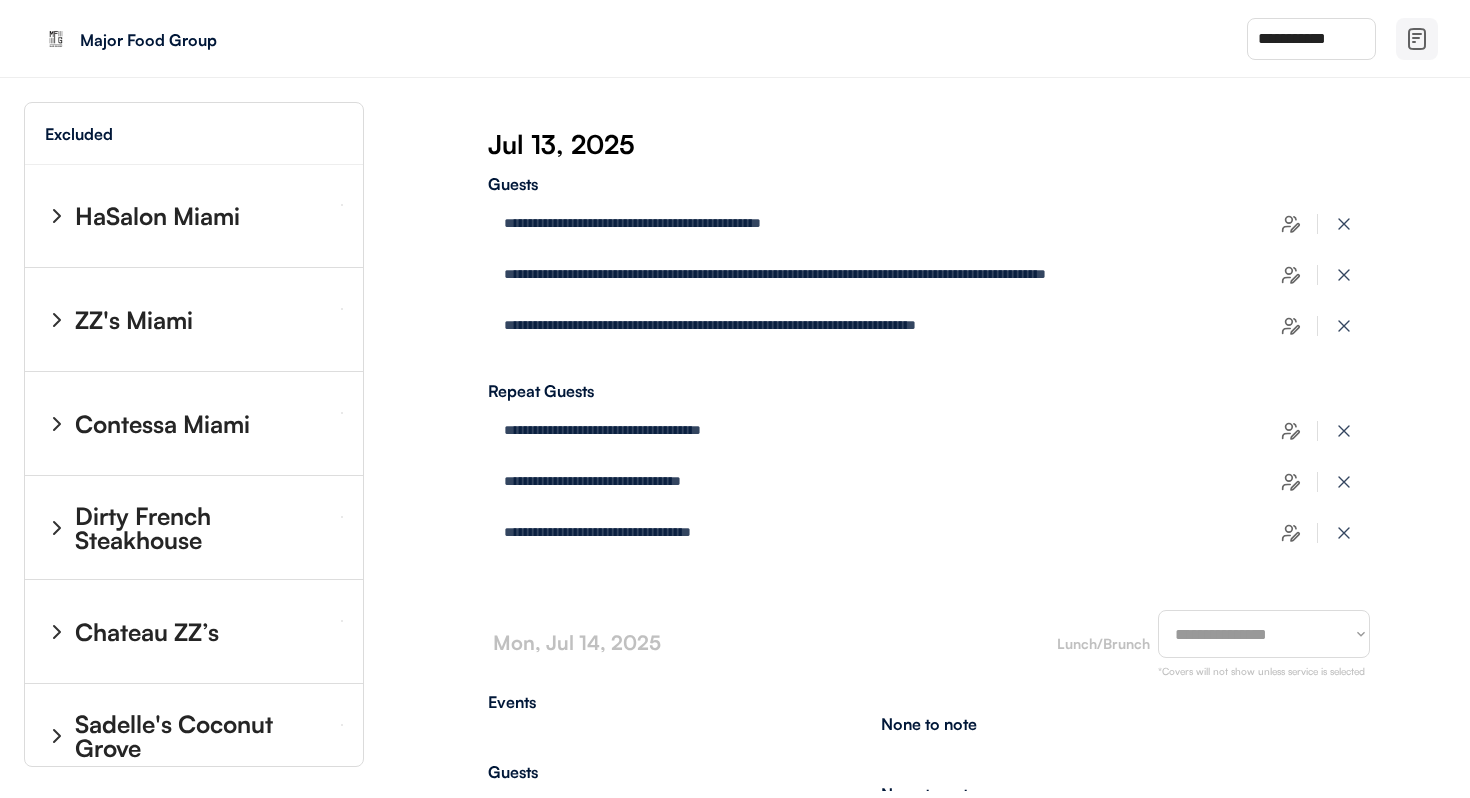 select on "********" 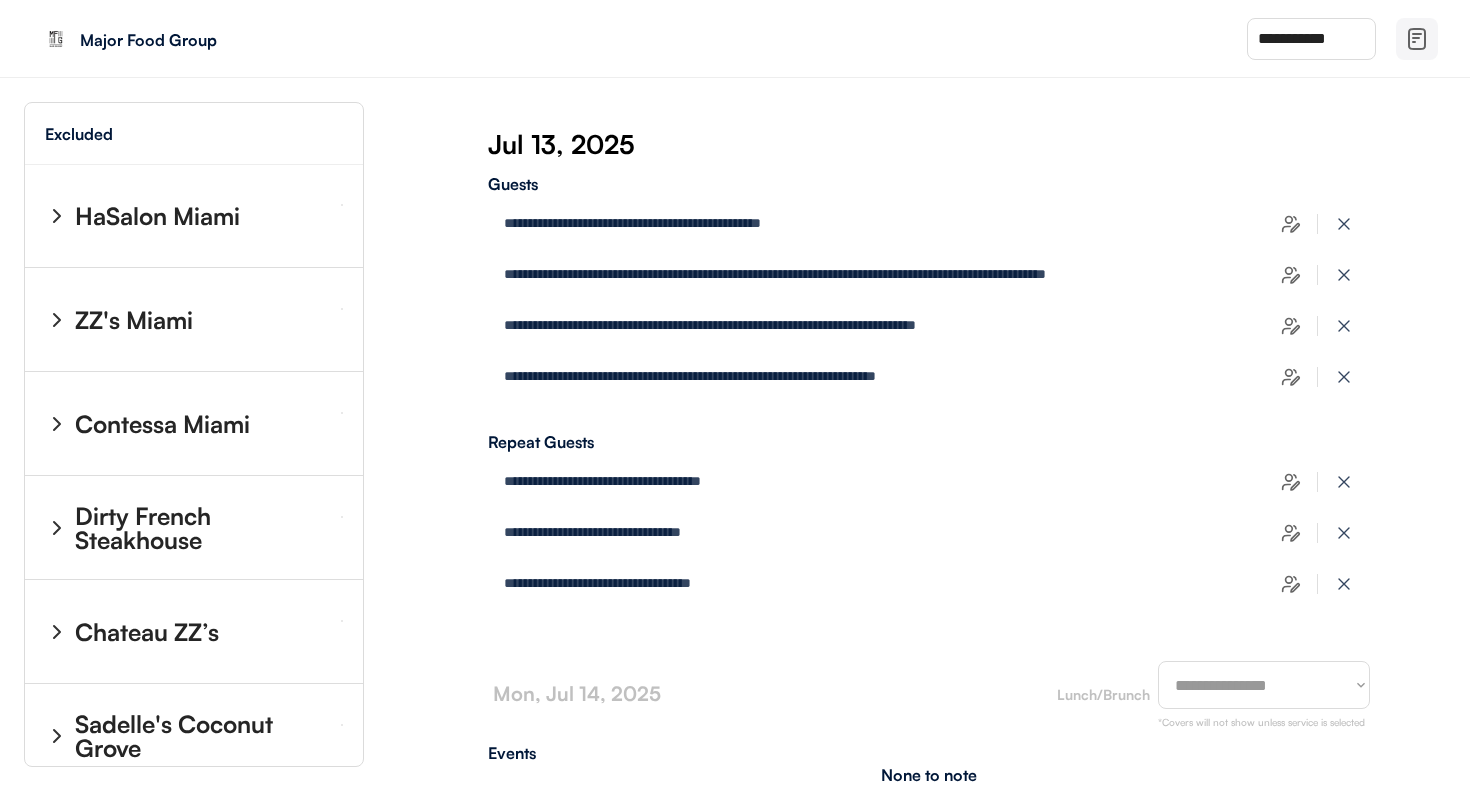 select on "********" 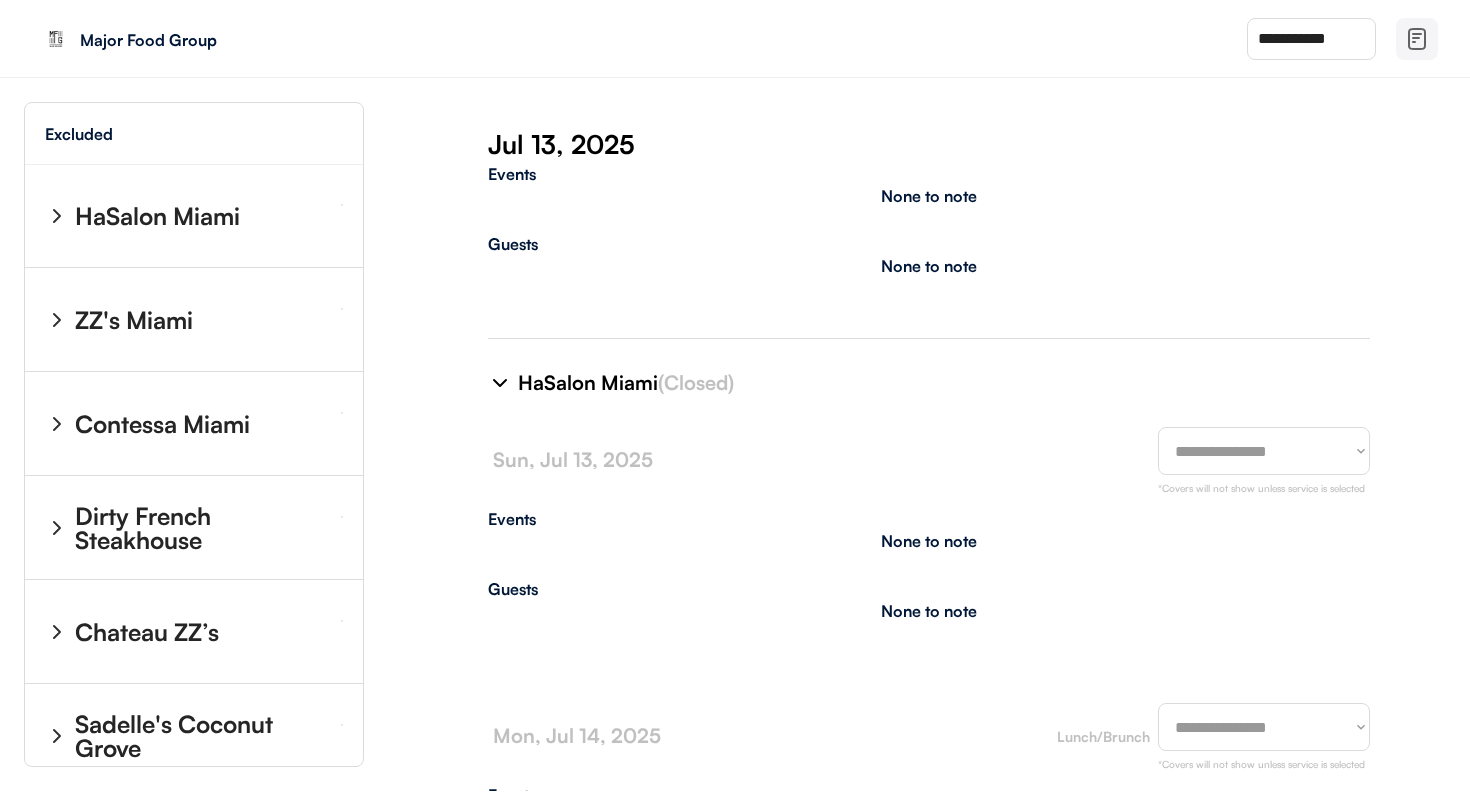 scroll, scrollTop: 8898, scrollLeft: 0, axis: vertical 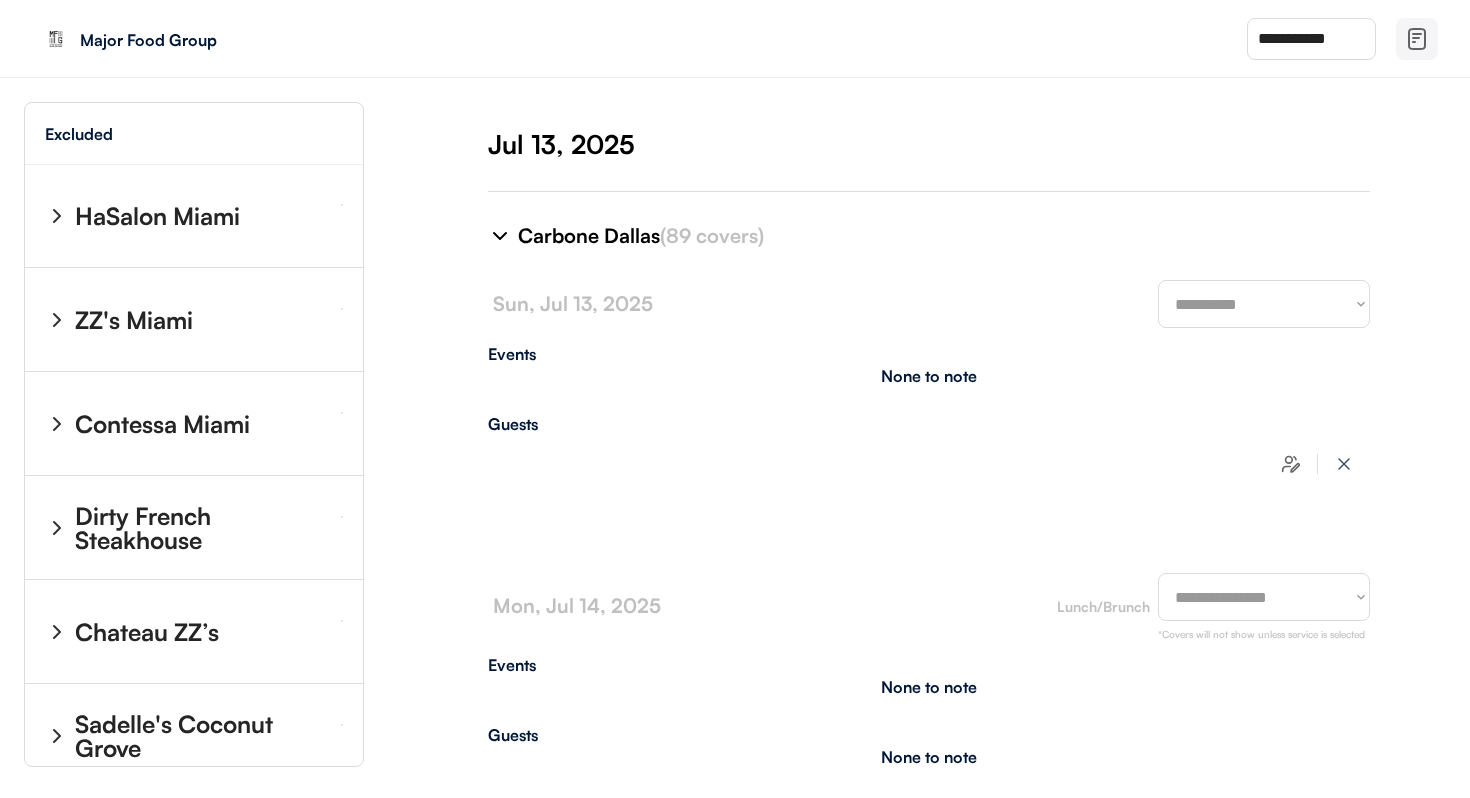 select on "********" 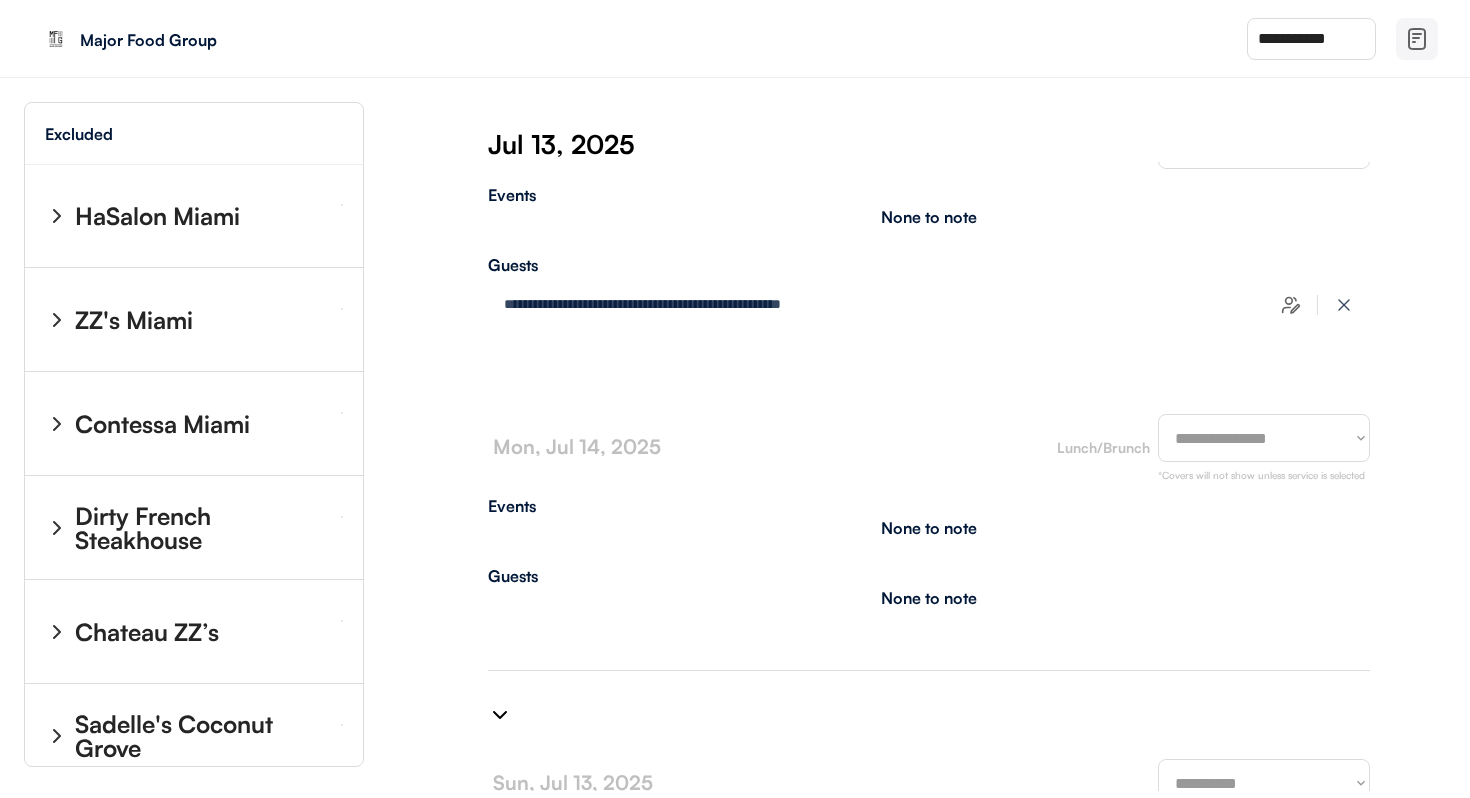 type on "**********" 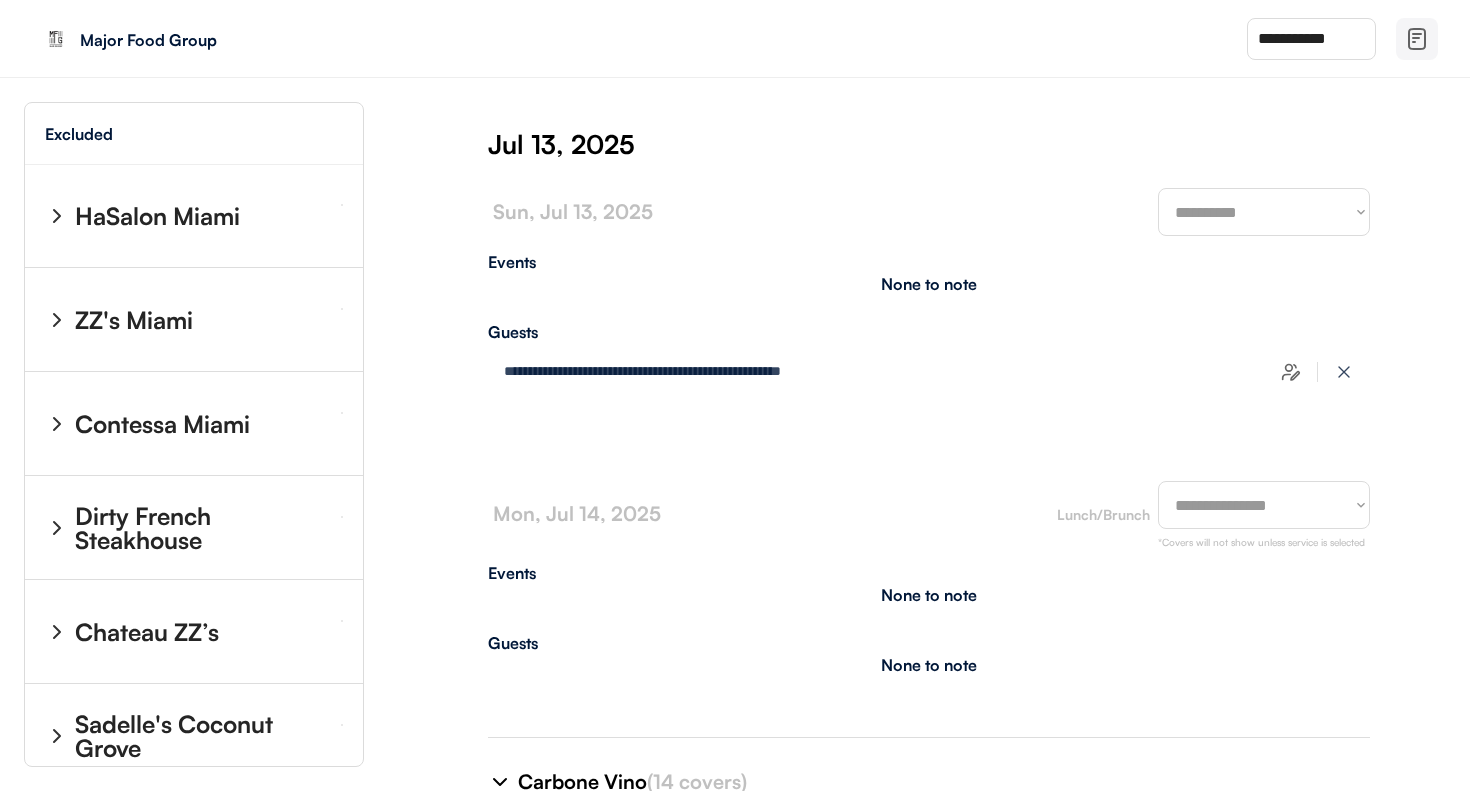 scroll, scrollTop: 12185, scrollLeft: 0, axis: vertical 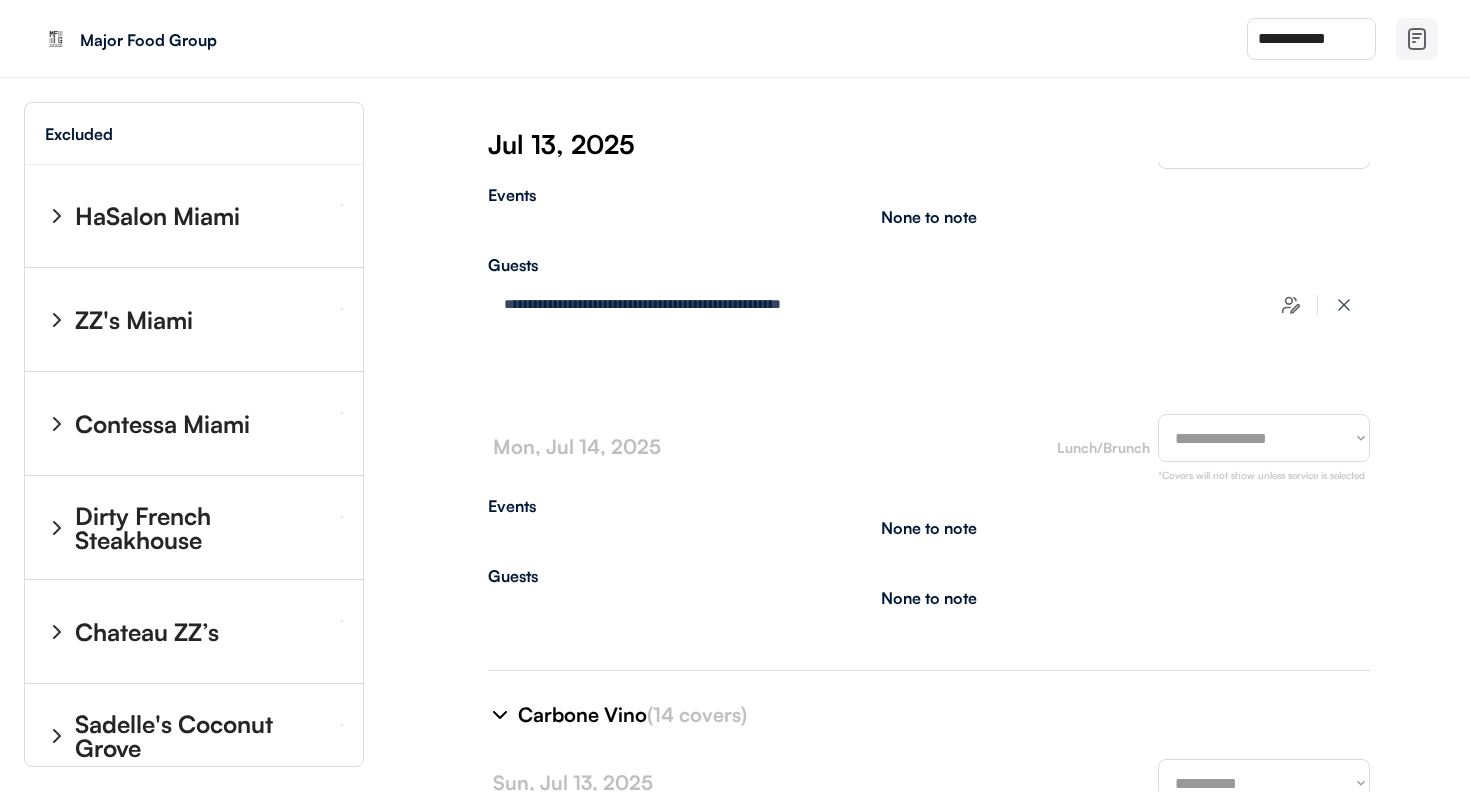 select on "********" 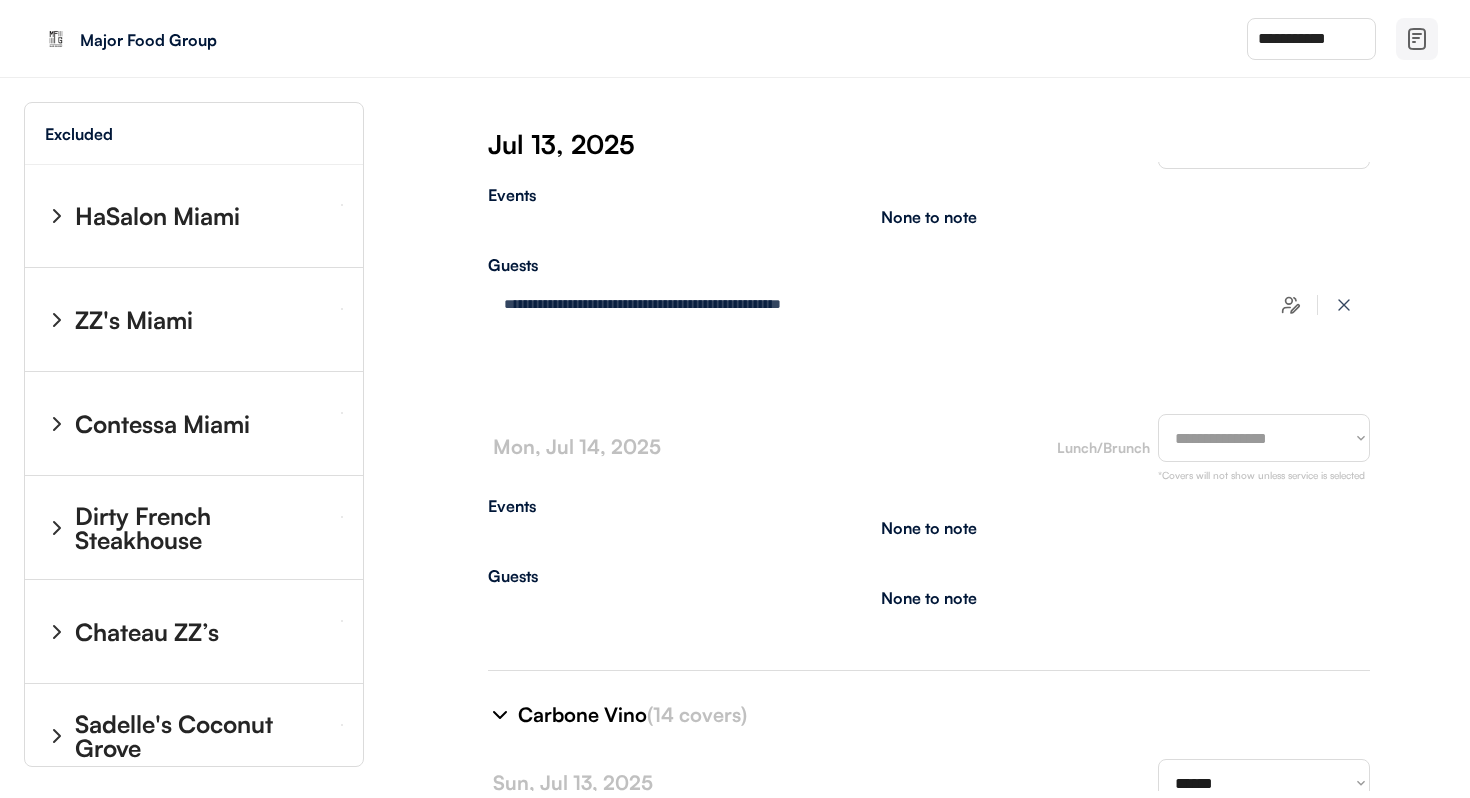 select on "**********" 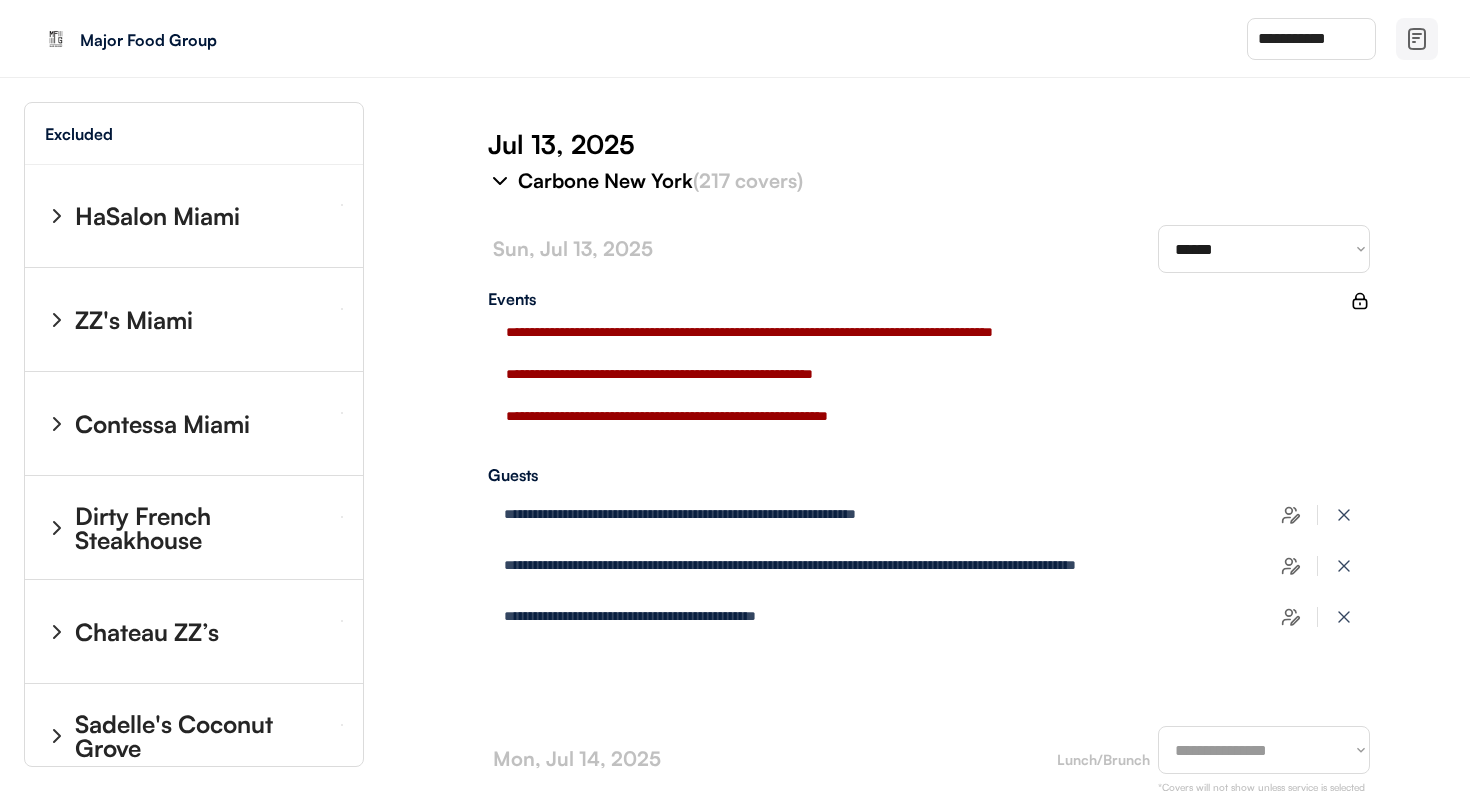 scroll, scrollTop: 0, scrollLeft: 0, axis: both 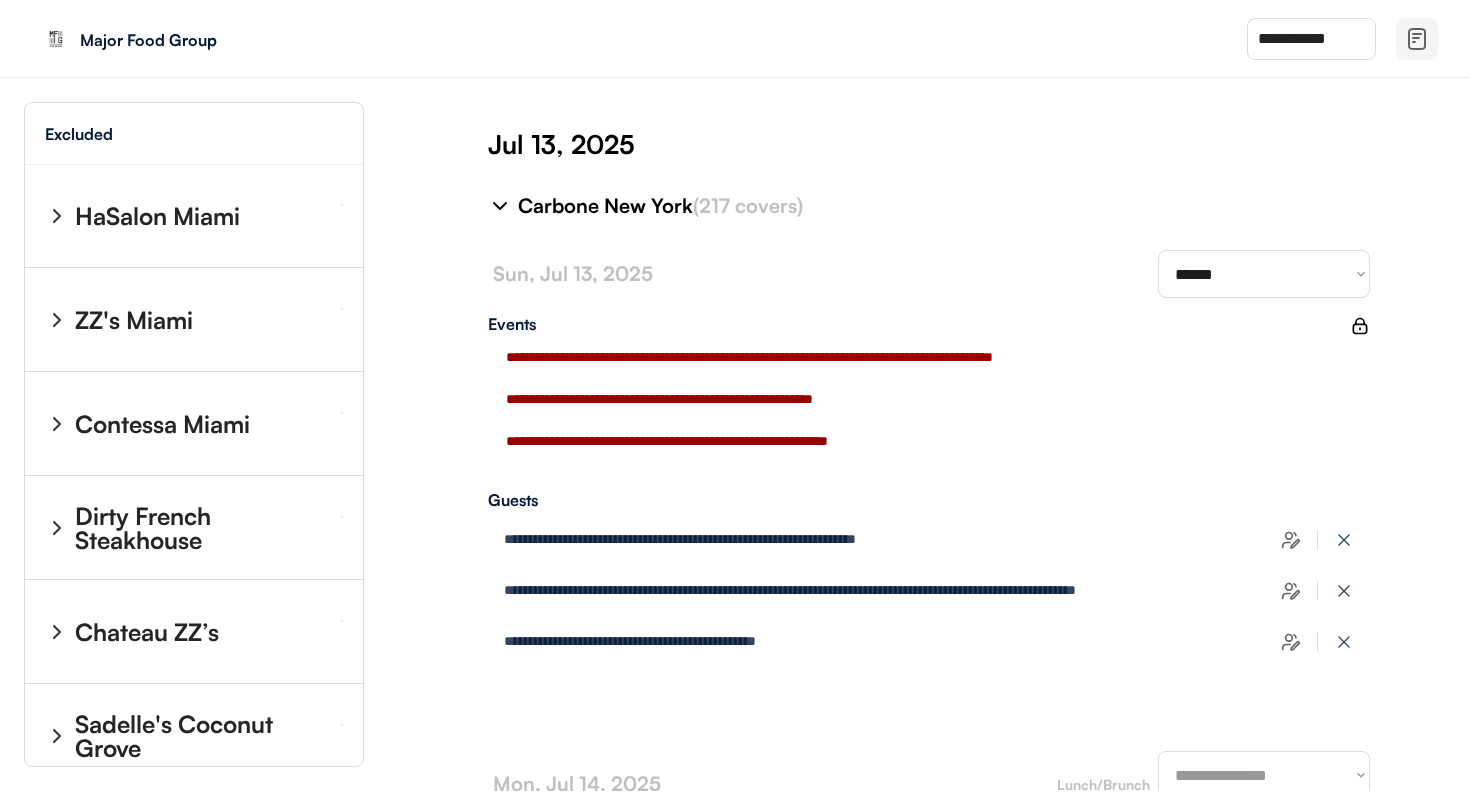click 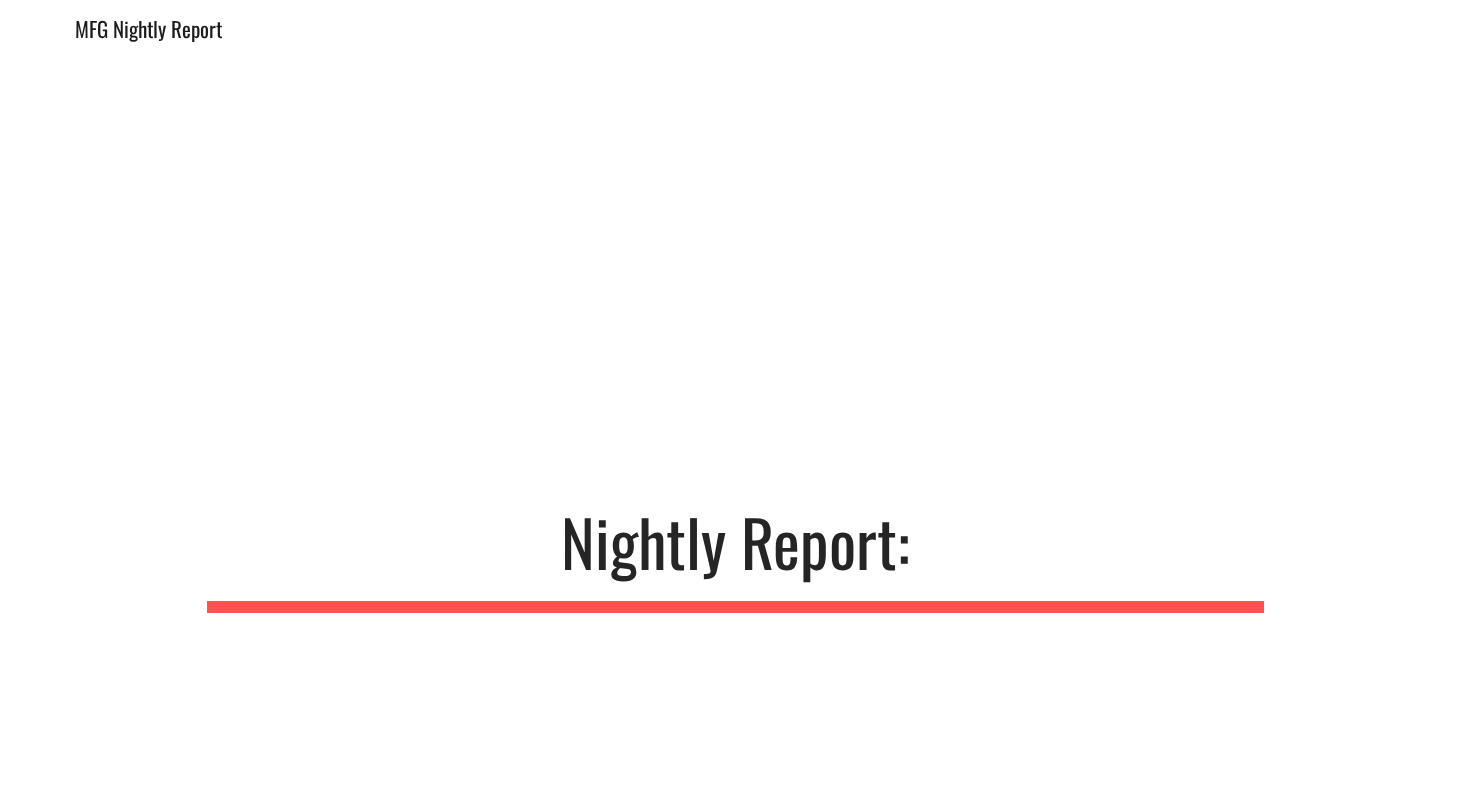 scroll, scrollTop: 0, scrollLeft: 0, axis: both 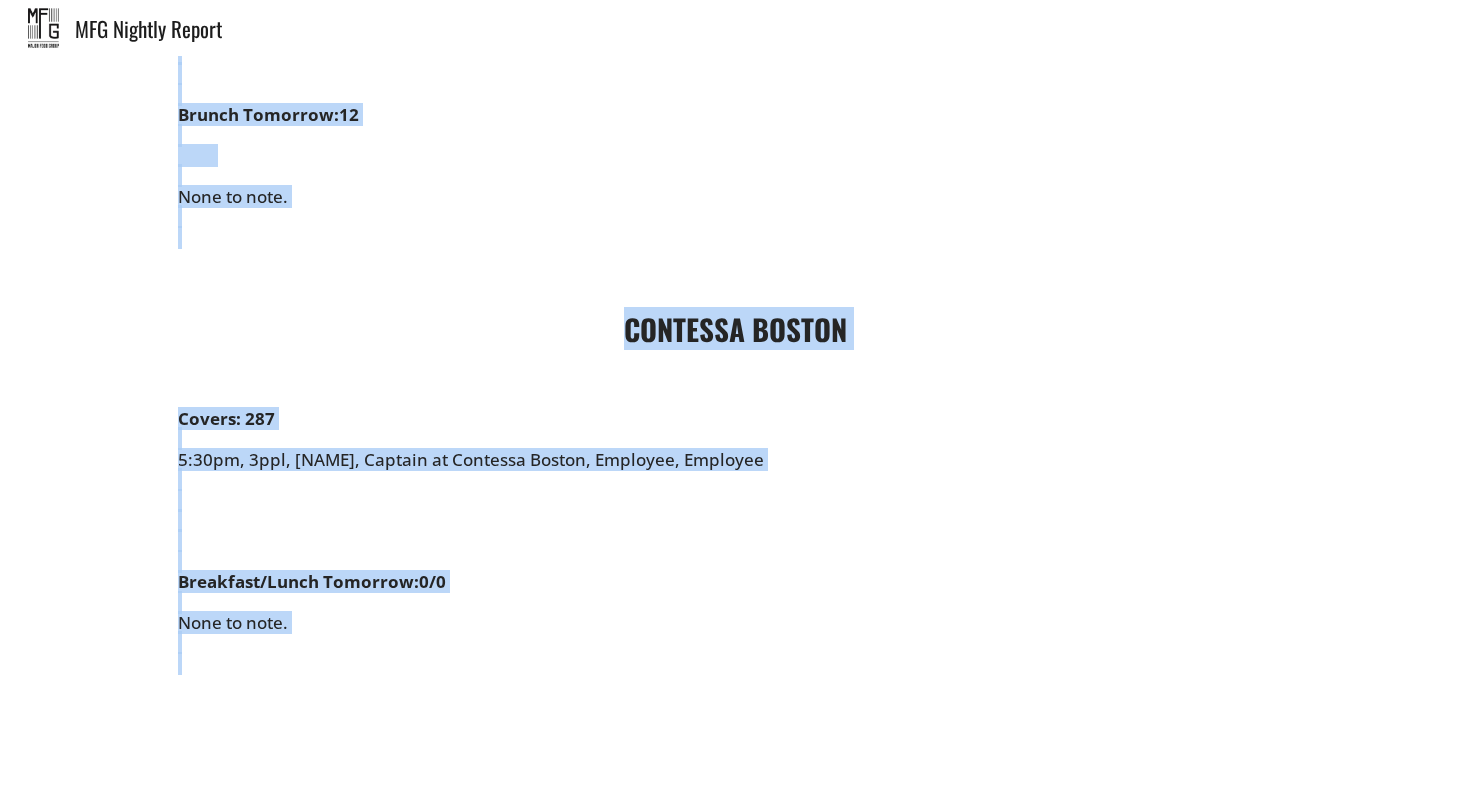 drag, startPoint x: 605, startPoint y: 200, endPoint x: 531, endPoint y: 797, distance: 601.5688 